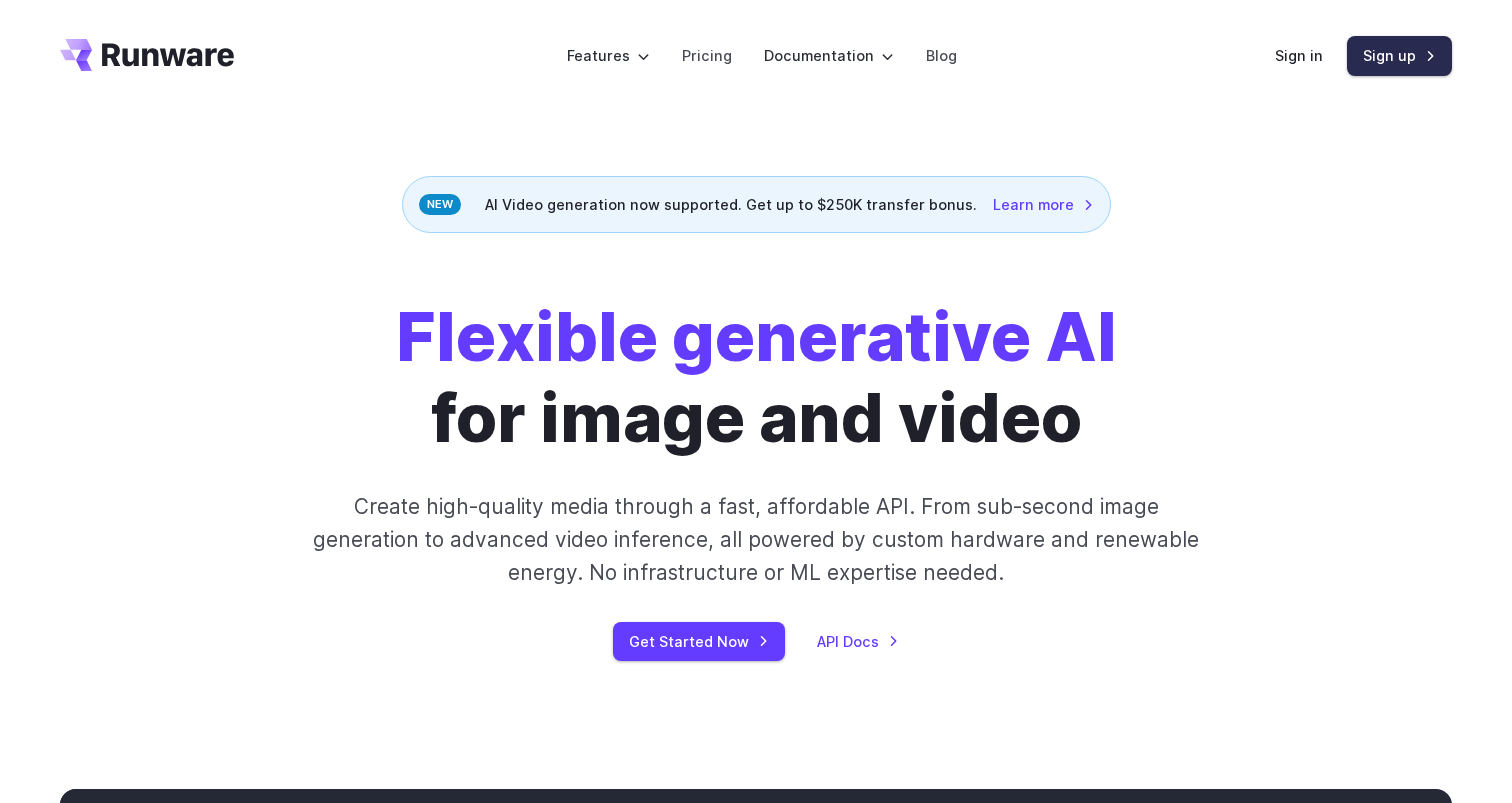scroll, scrollTop: 0, scrollLeft: 0, axis: both 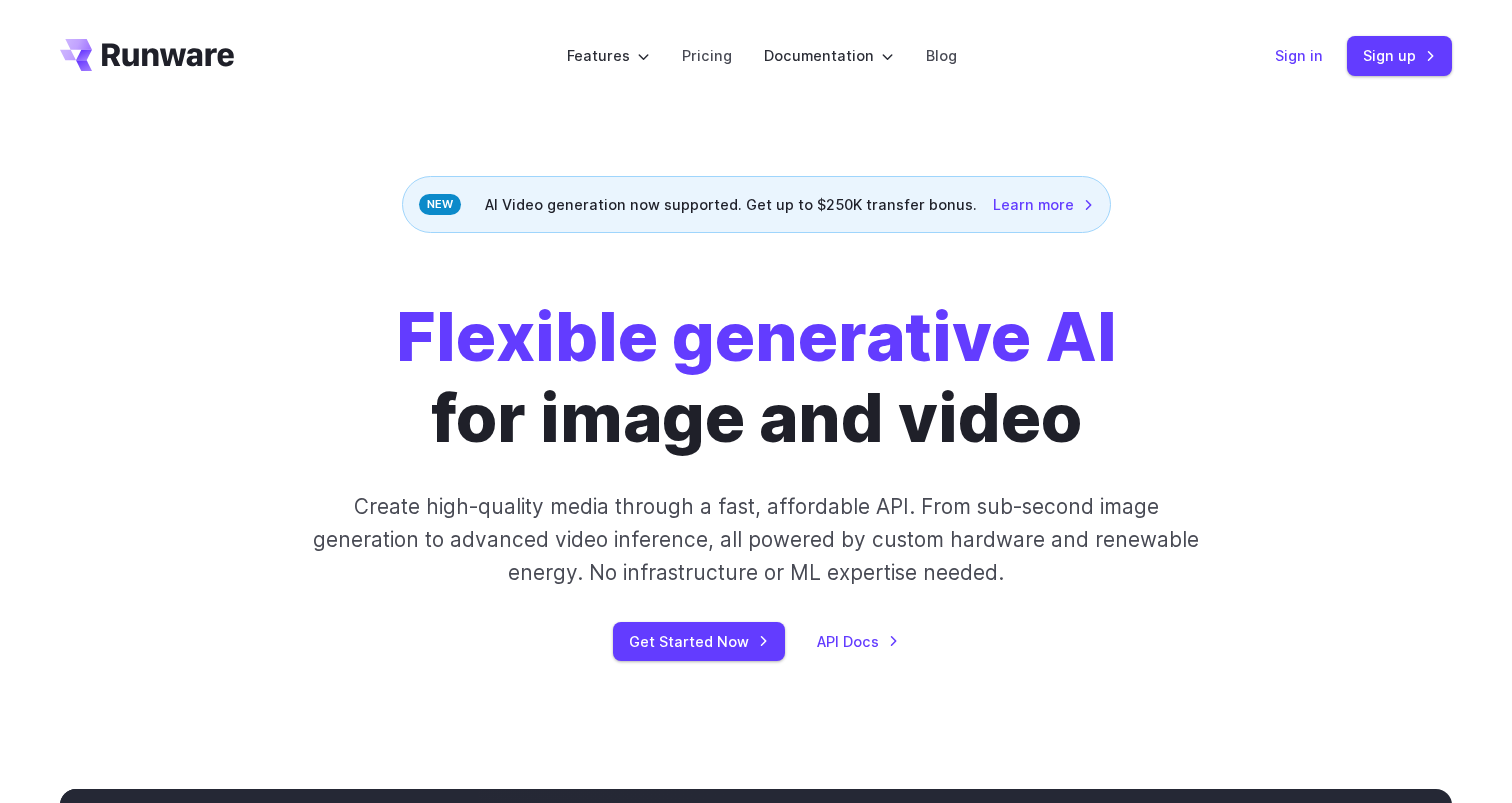 click on "Sign in" at bounding box center (1299, 55) 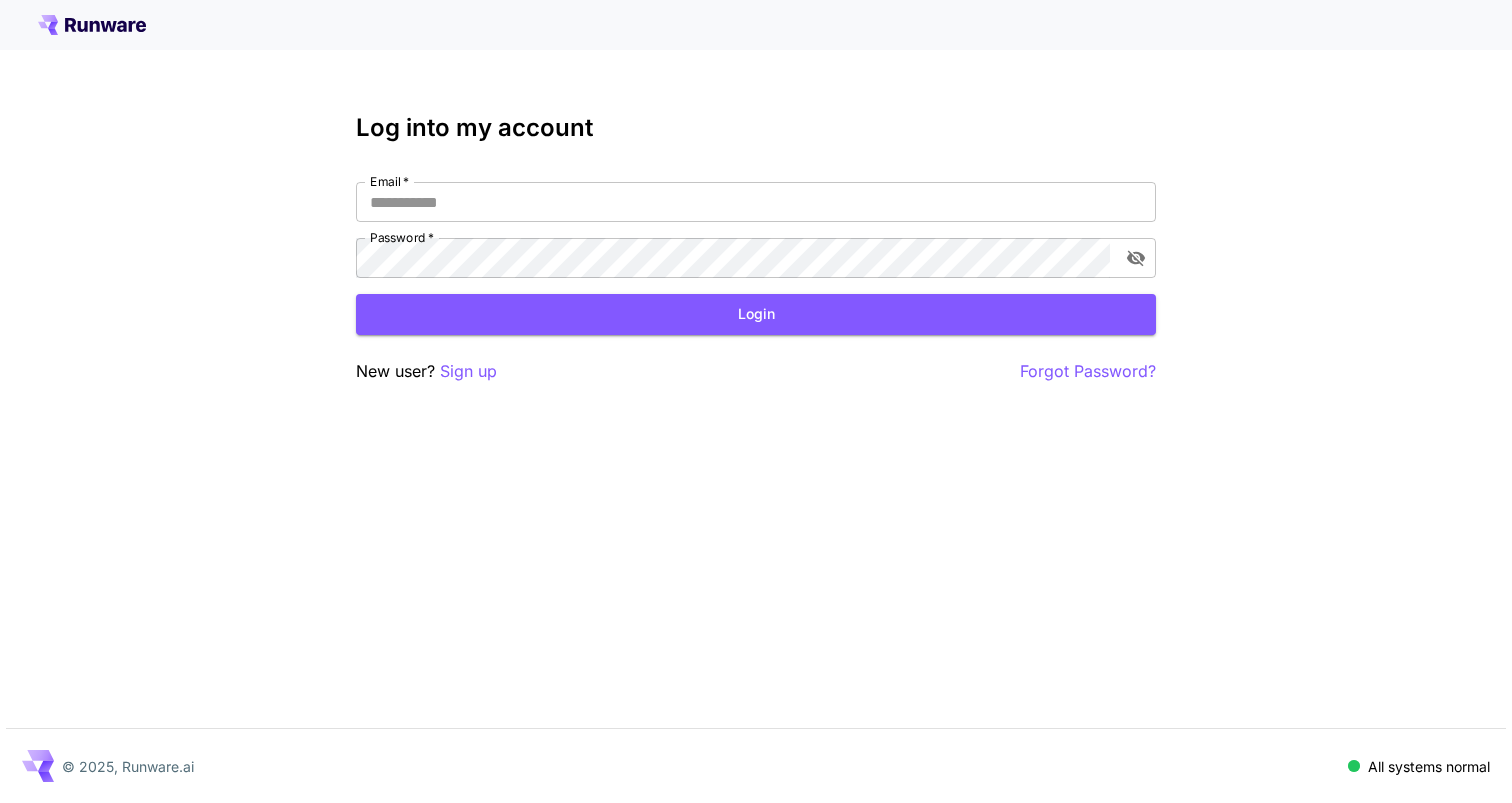 scroll, scrollTop: 0, scrollLeft: 0, axis: both 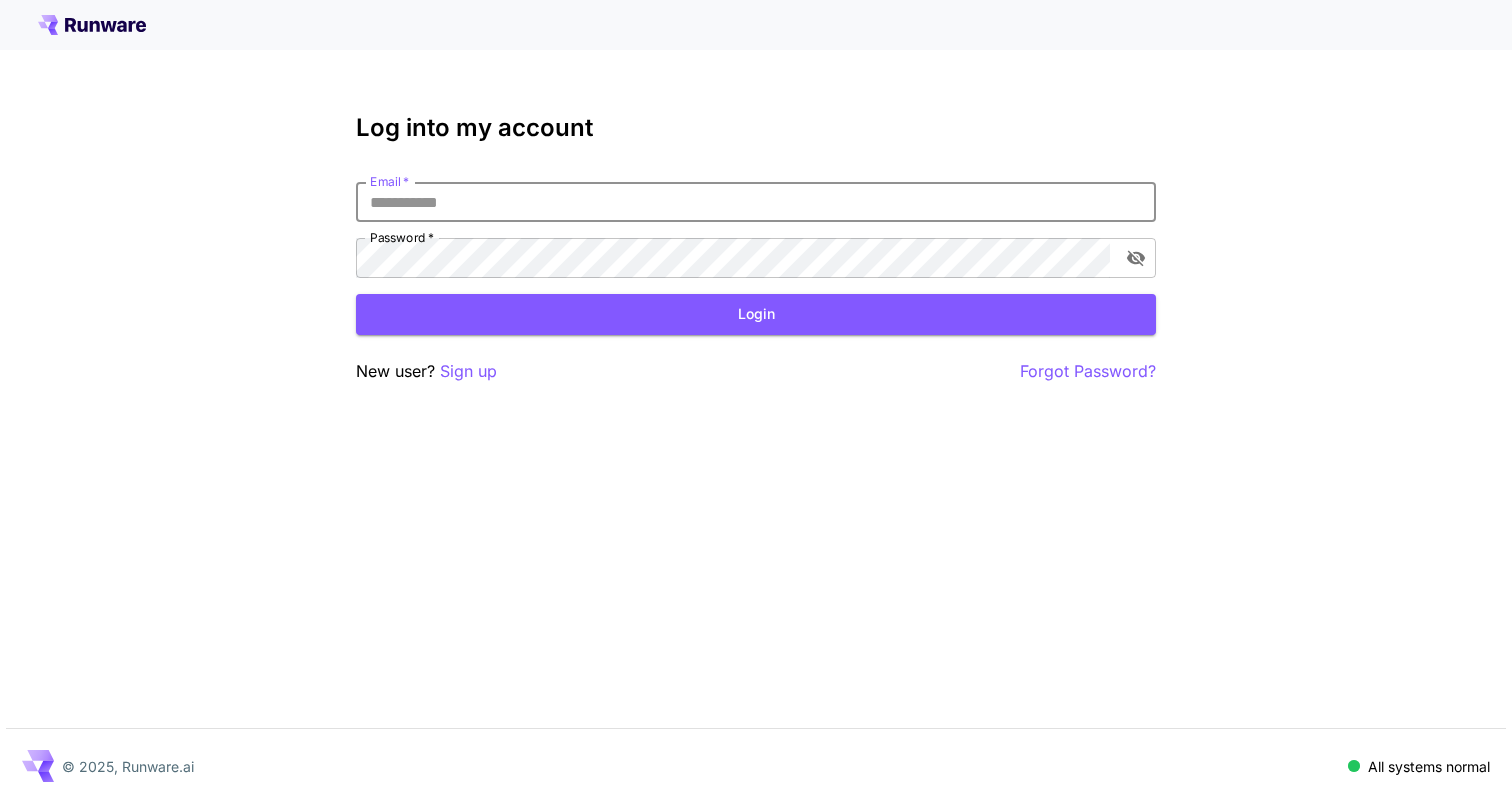 click on "Email   *" at bounding box center (756, 202) 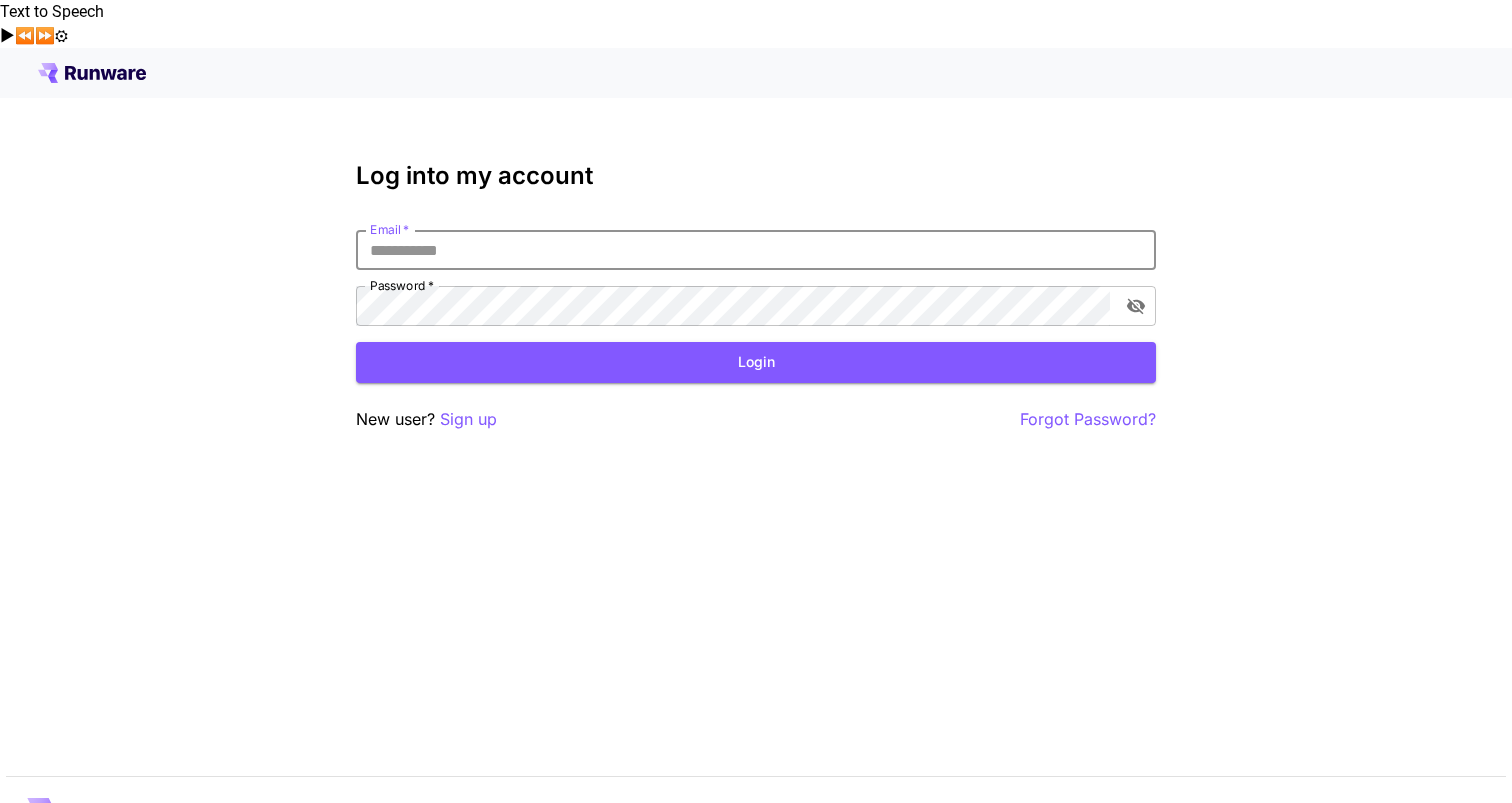 drag, startPoint x: 1120, startPoint y: 210, endPoint x: 1121, endPoint y: 225, distance: 15.033297 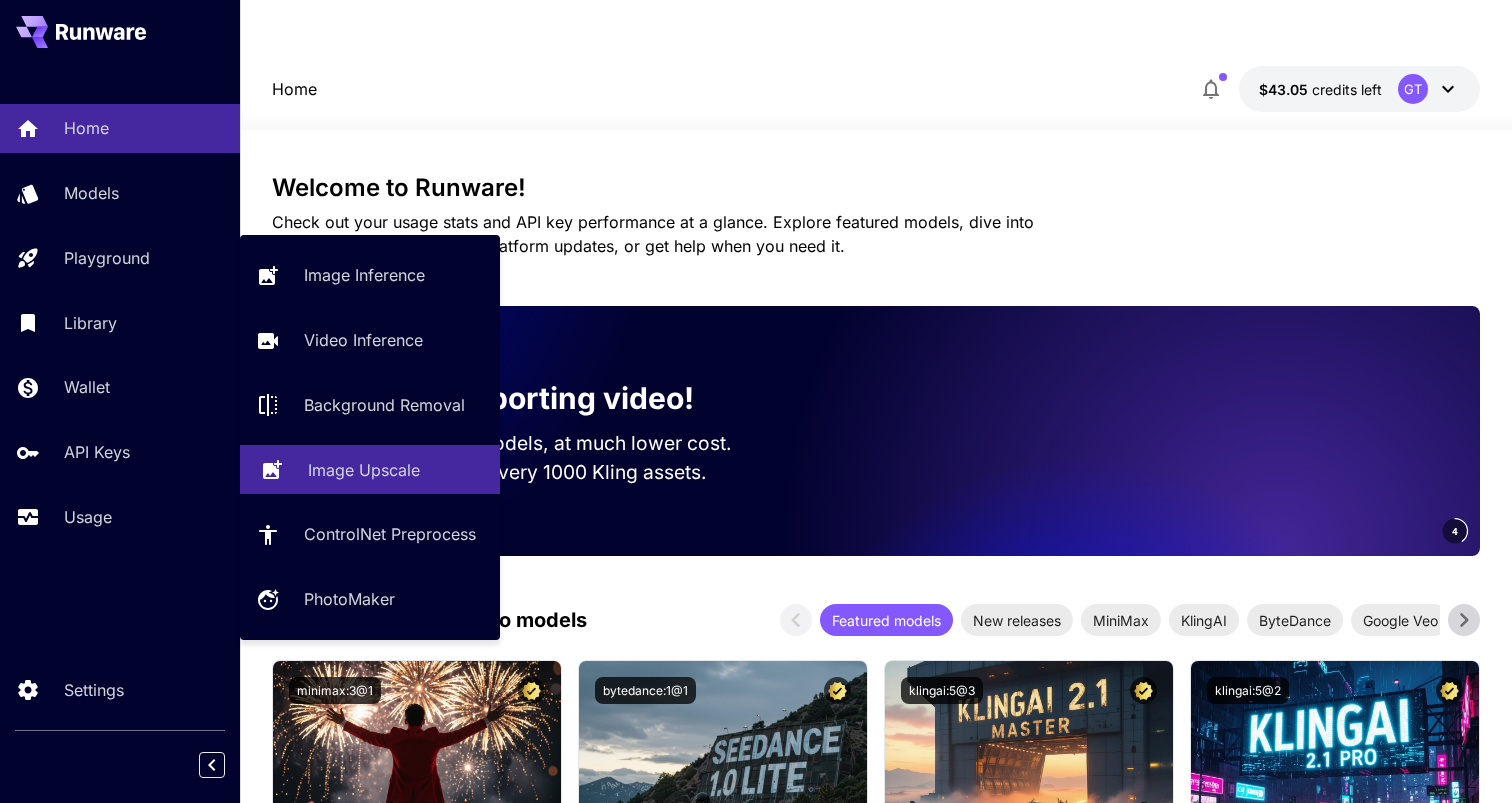 click on "Image Upscale" at bounding box center (364, 470) 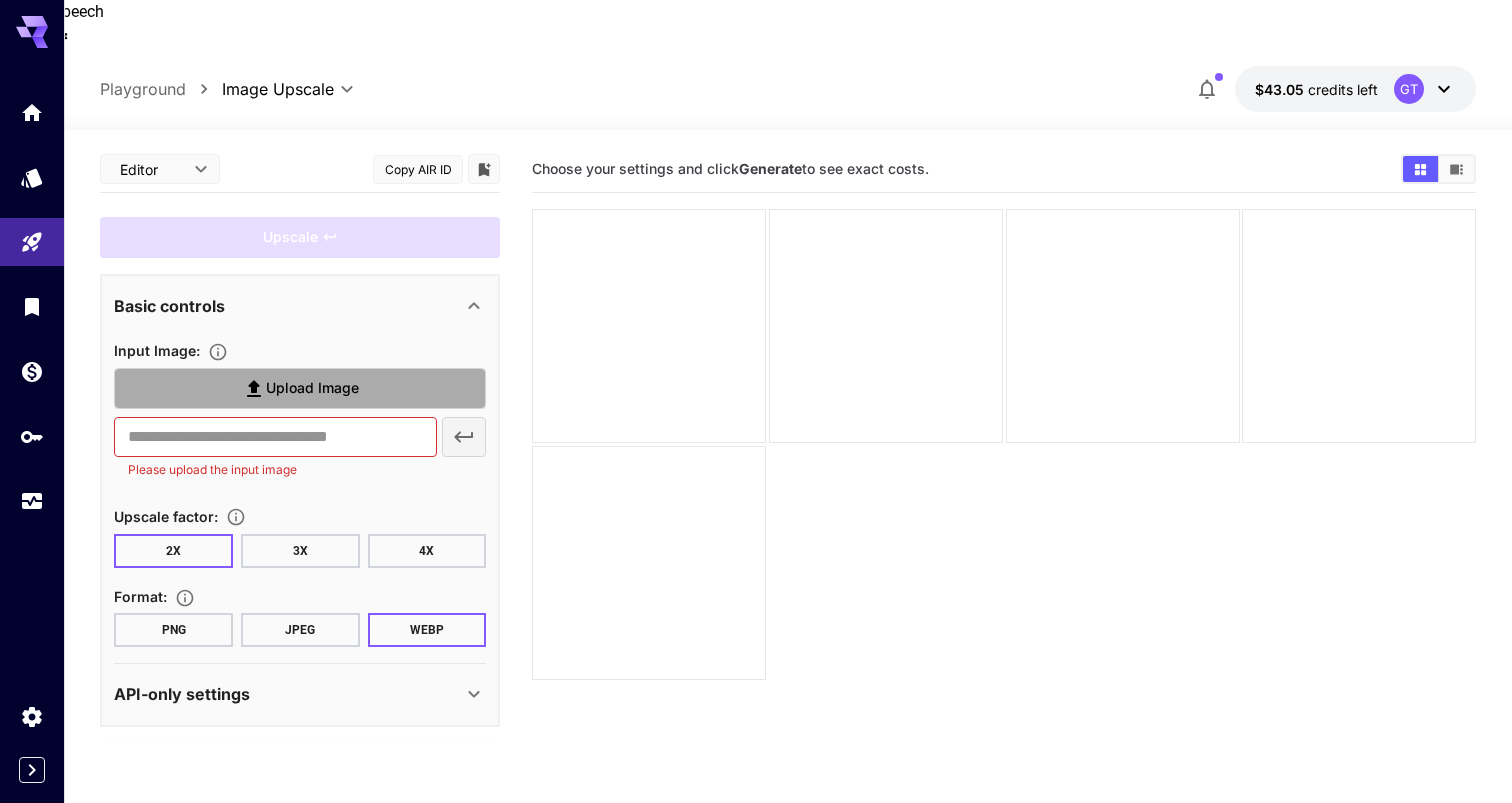 click on "Upload Image" at bounding box center [312, 388] 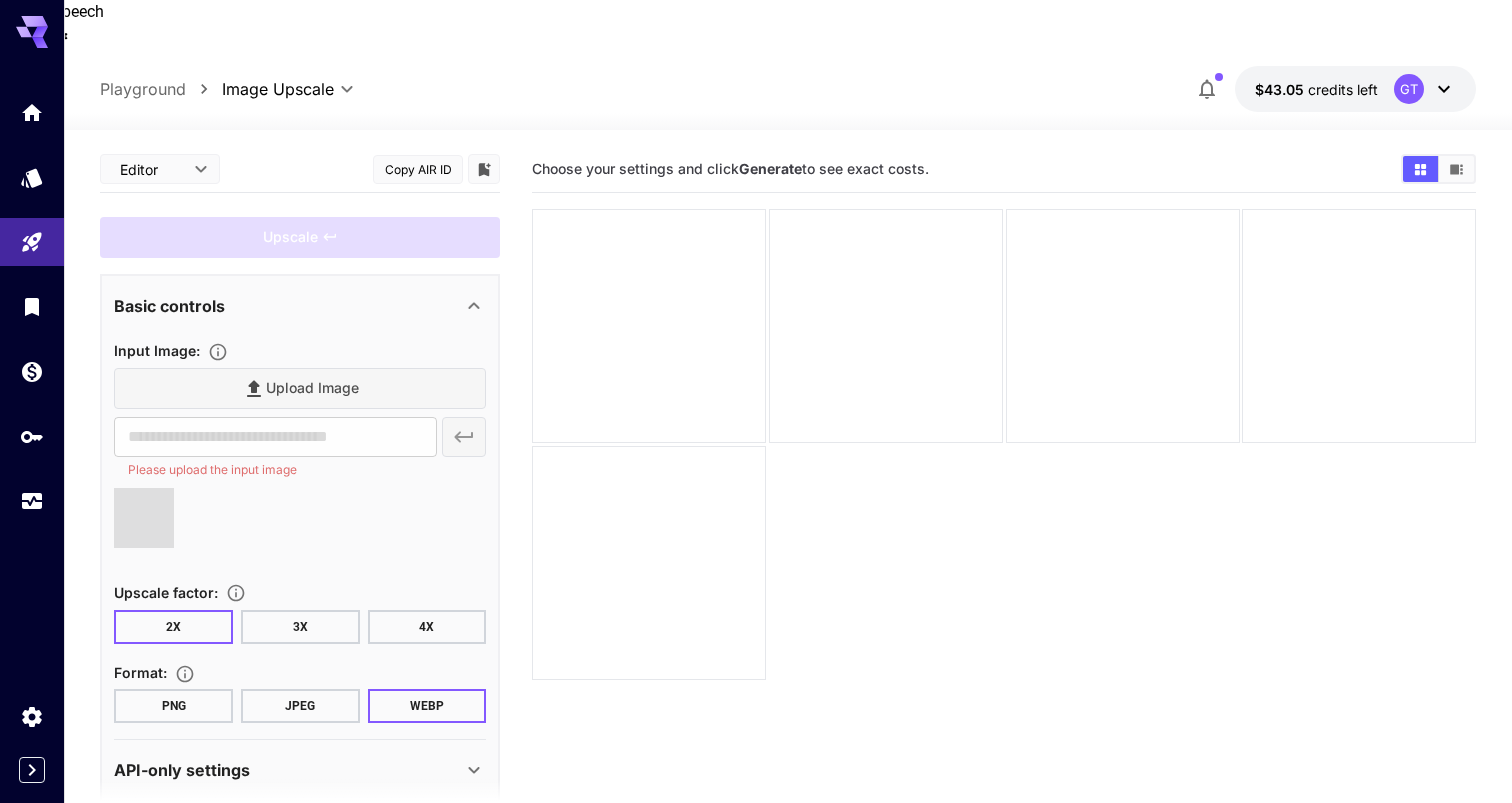 type on "**********" 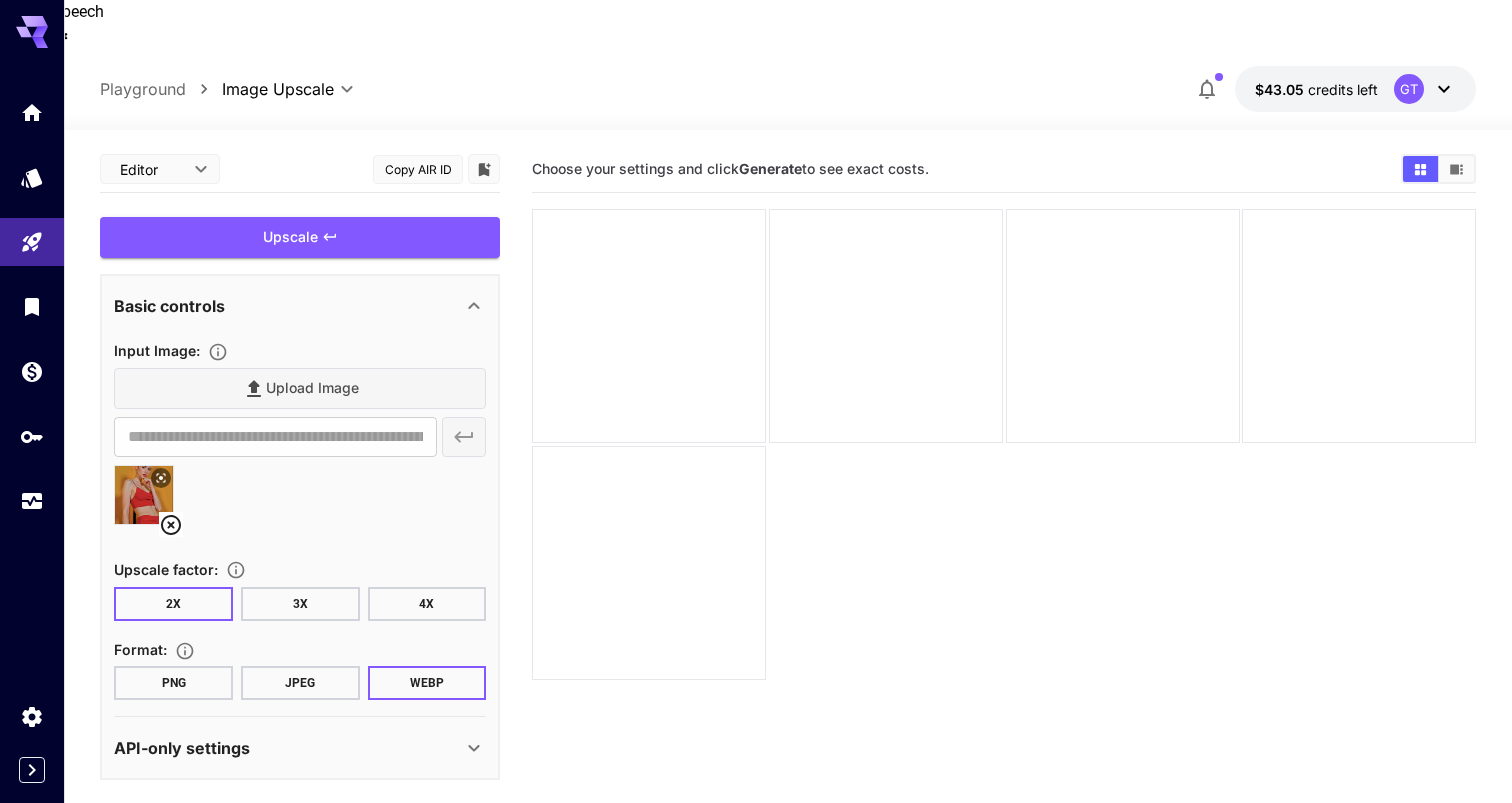click on "**********" at bounding box center [300, 497] 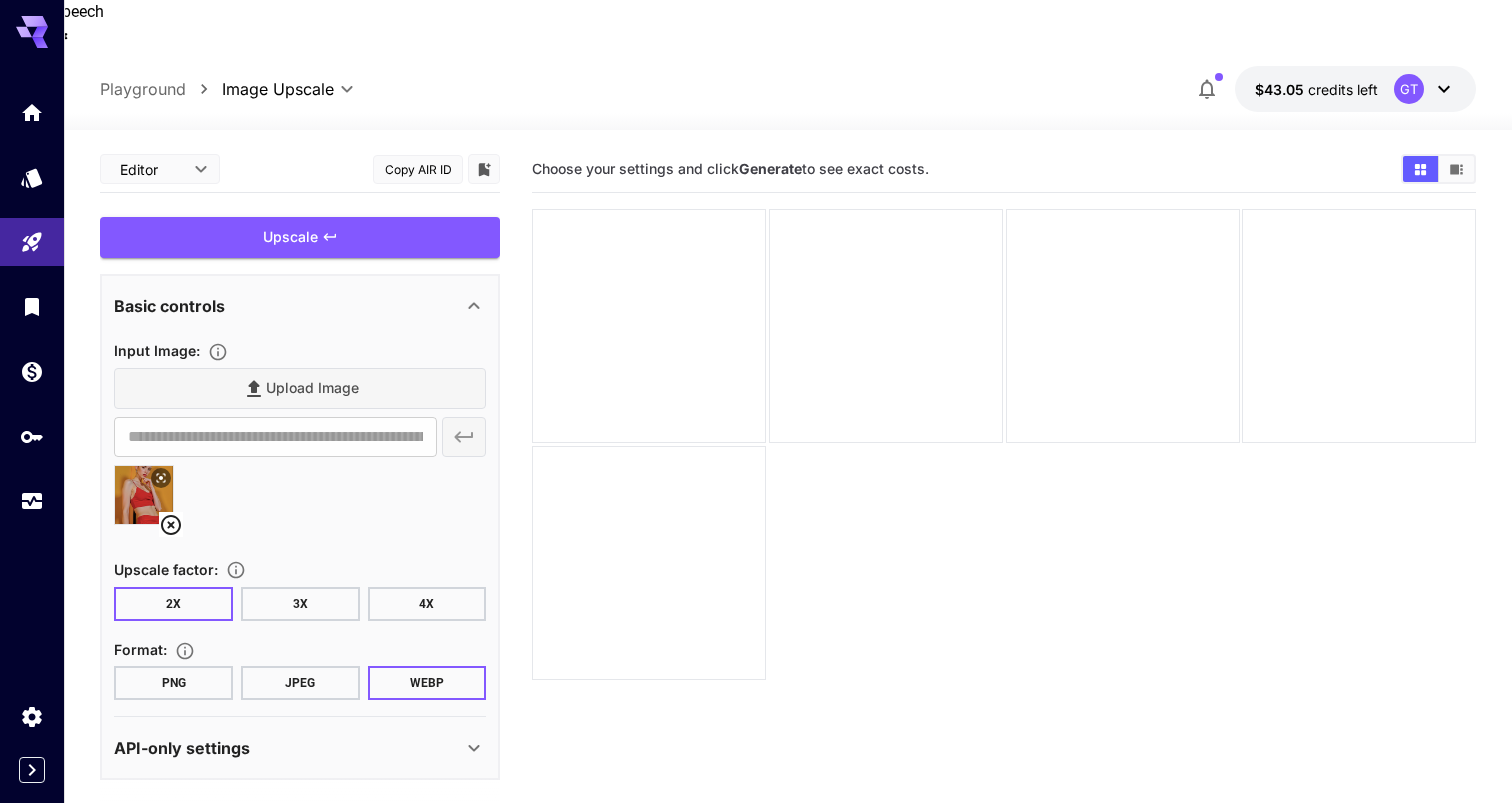 click on "JPEG" at bounding box center (300, 683) 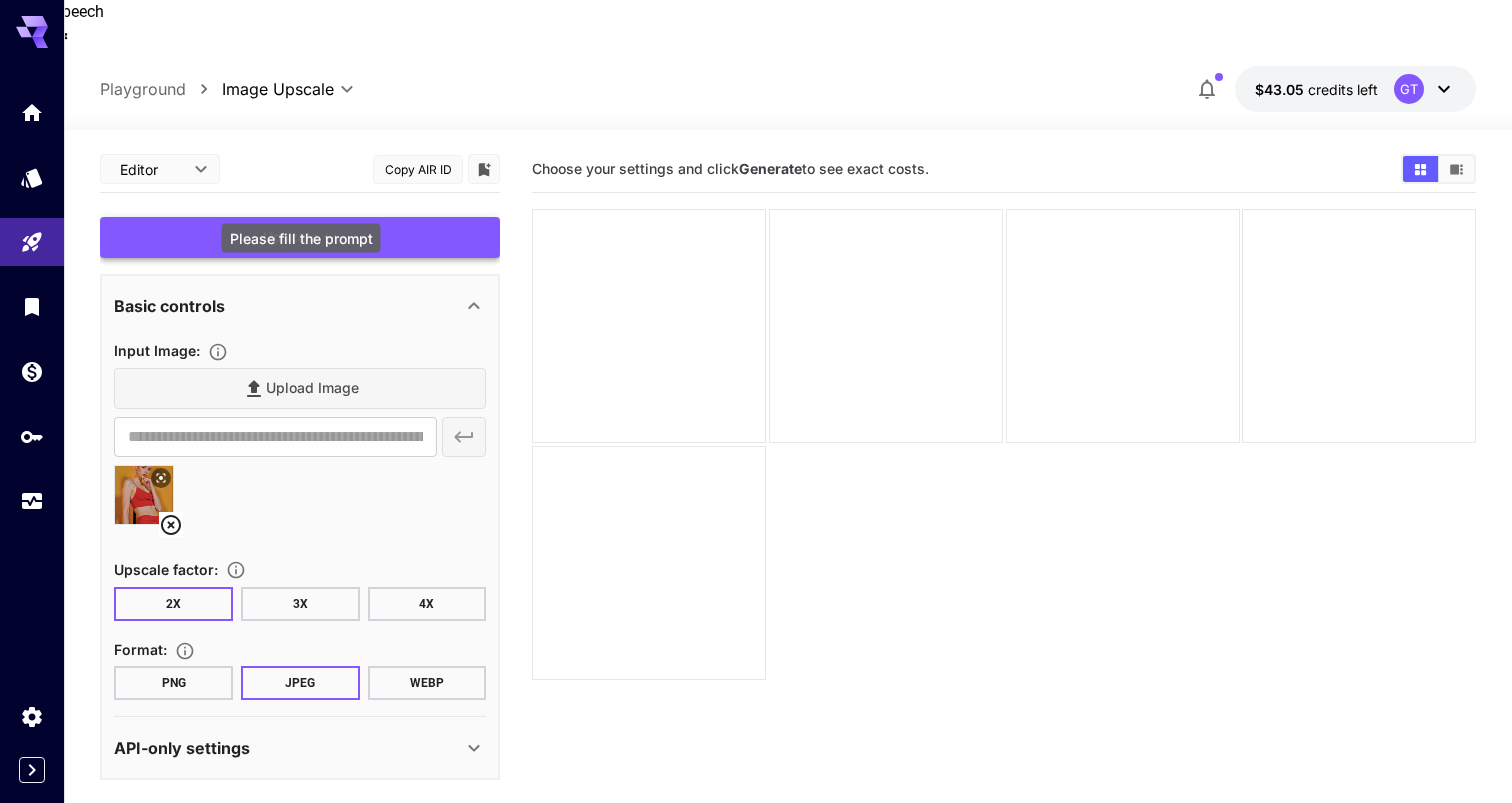 click on "Upscale" at bounding box center [300, 237] 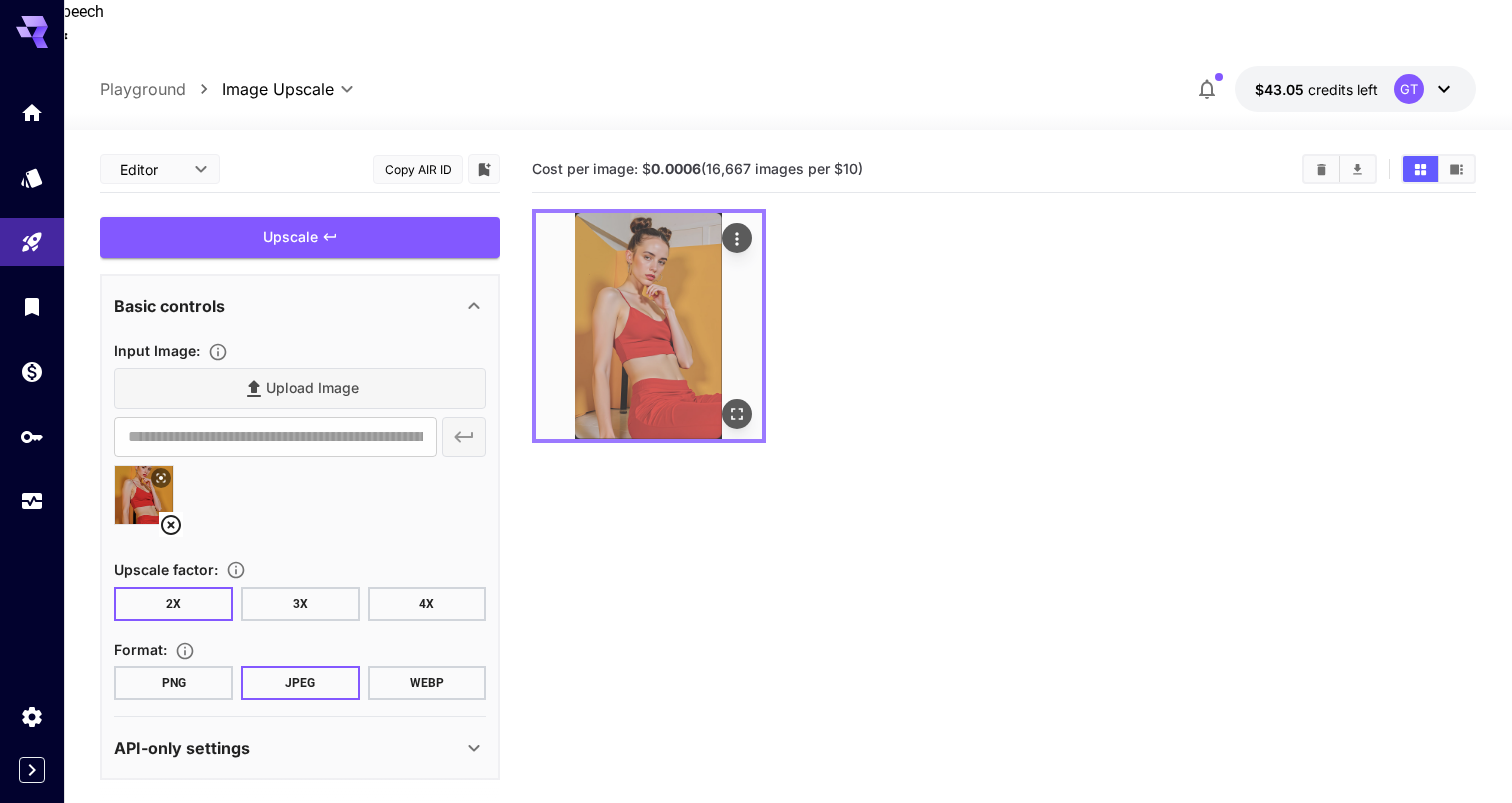 click 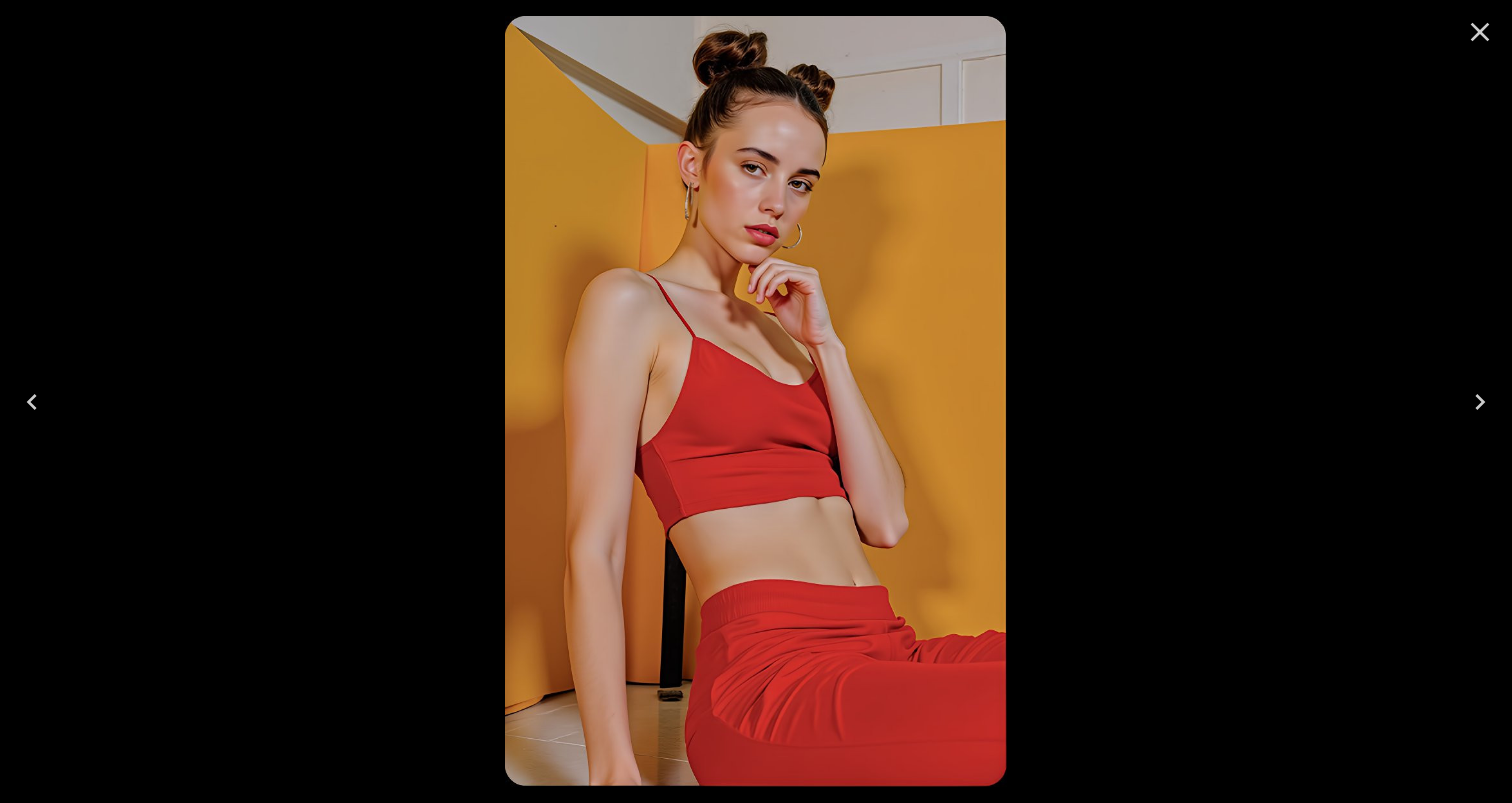 click at bounding box center (755, 401) 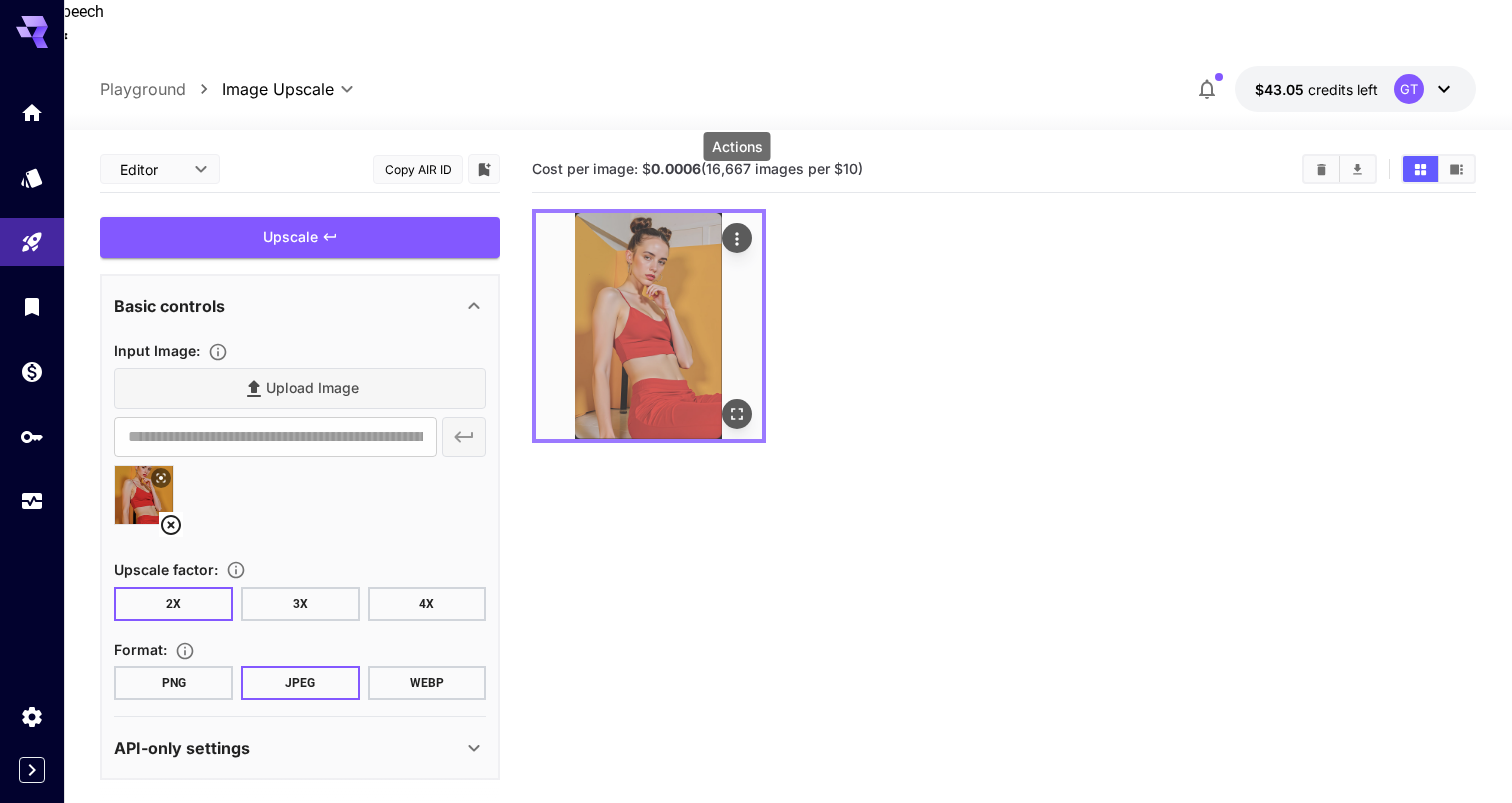 click 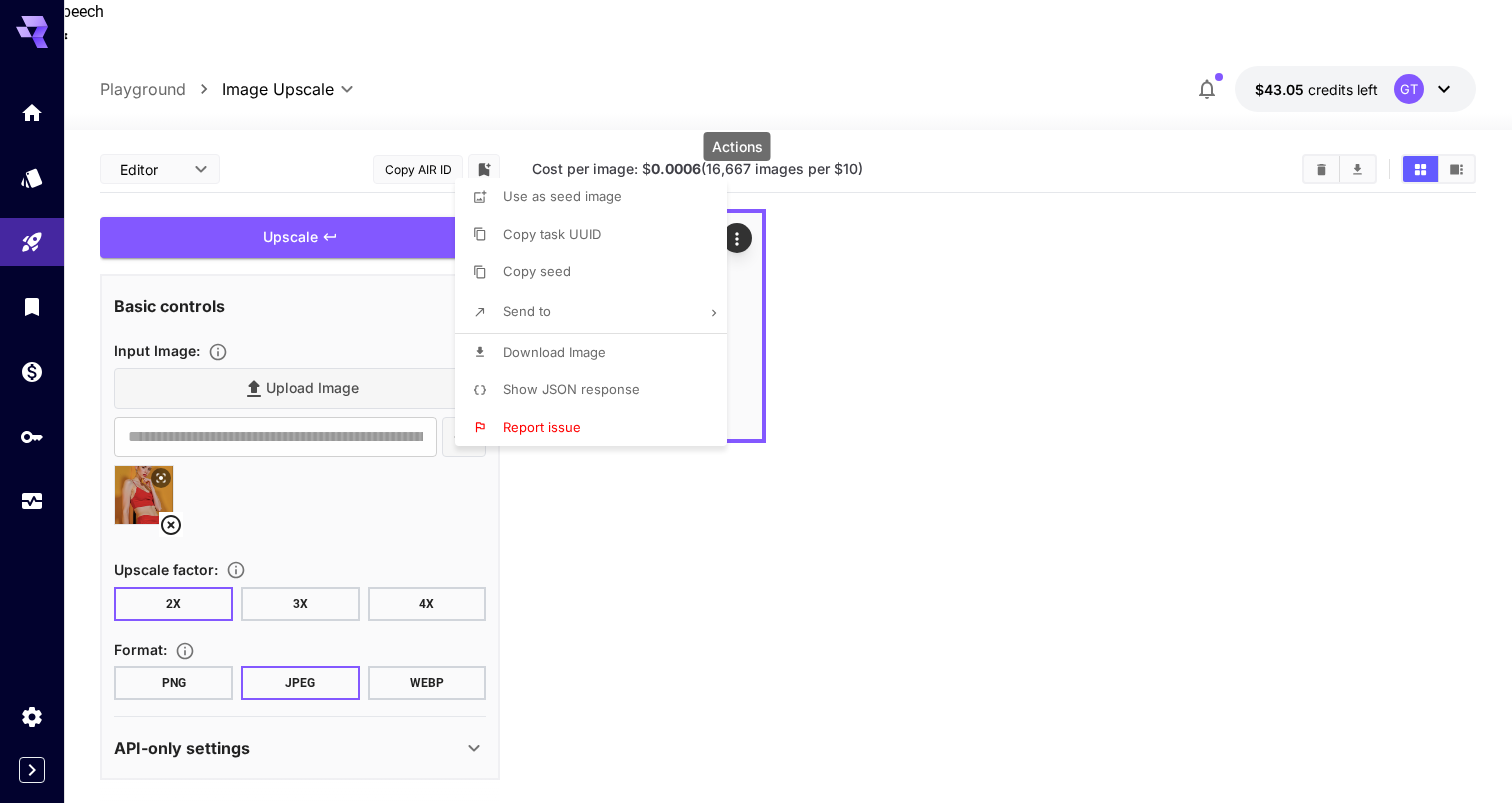 click on "Download Image" at bounding box center (597, 353) 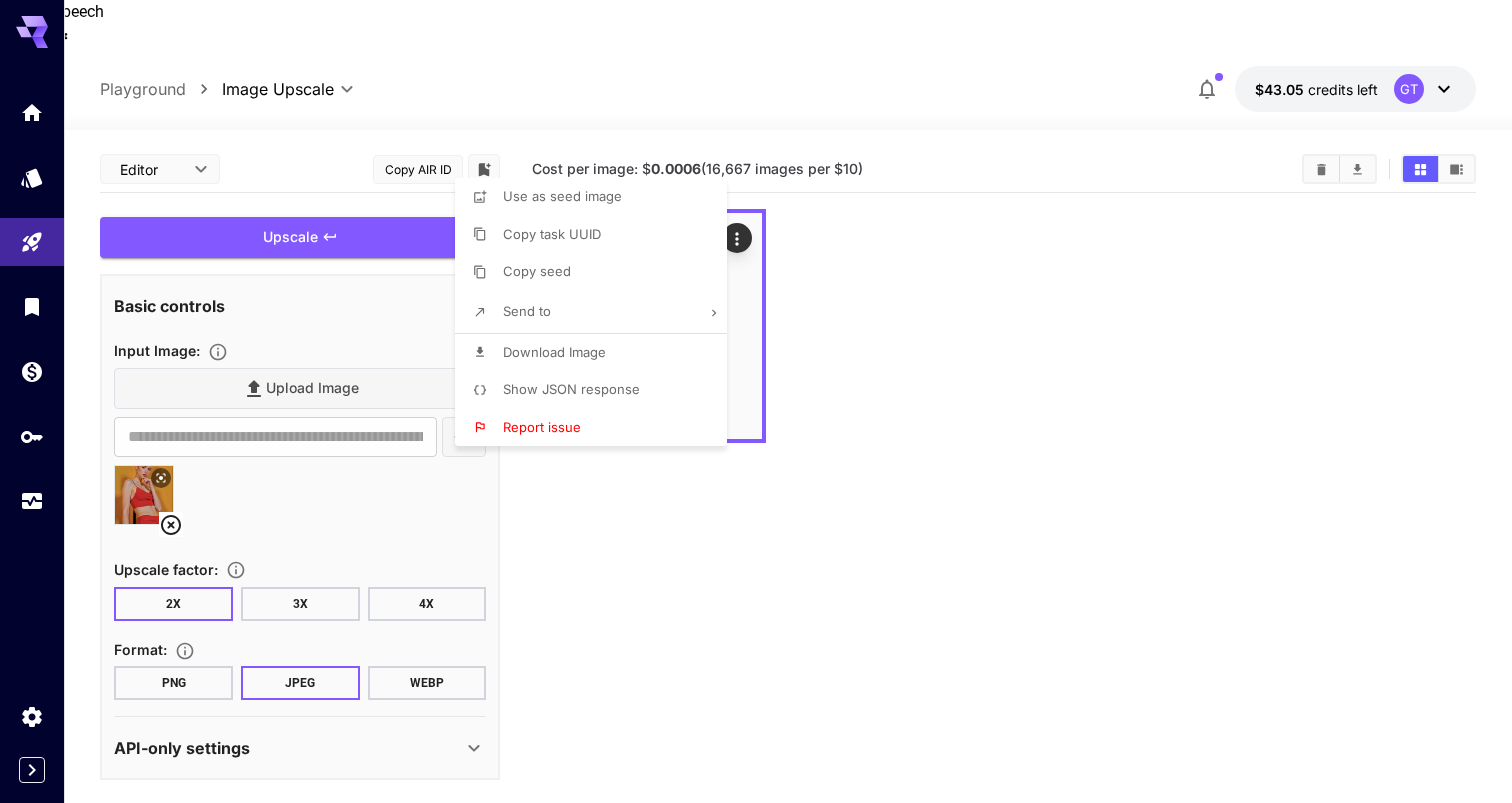 click at bounding box center [756, 401] 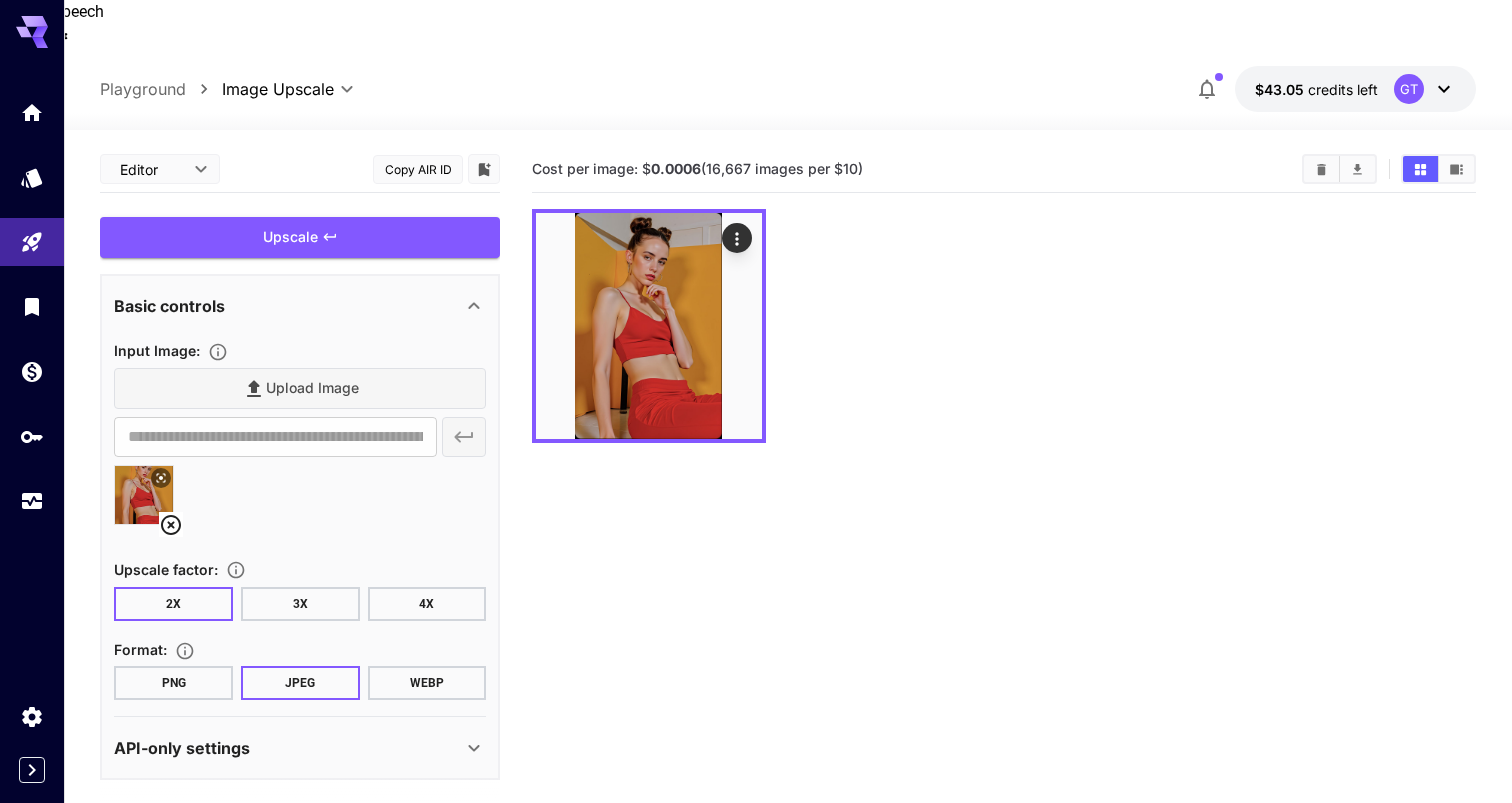 click on "Upload Image" at bounding box center [300, 388] 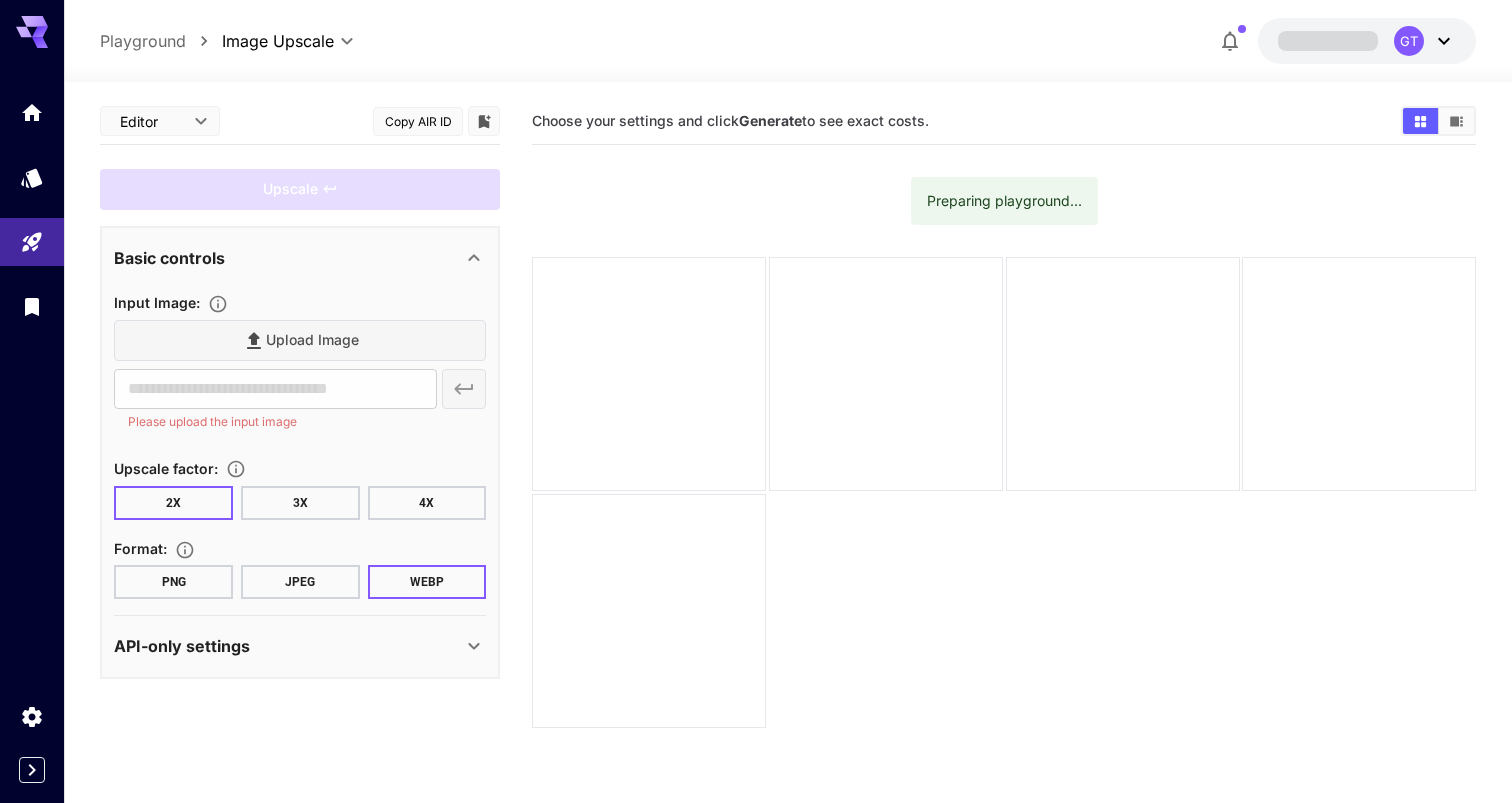 scroll, scrollTop: 0, scrollLeft: 0, axis: both 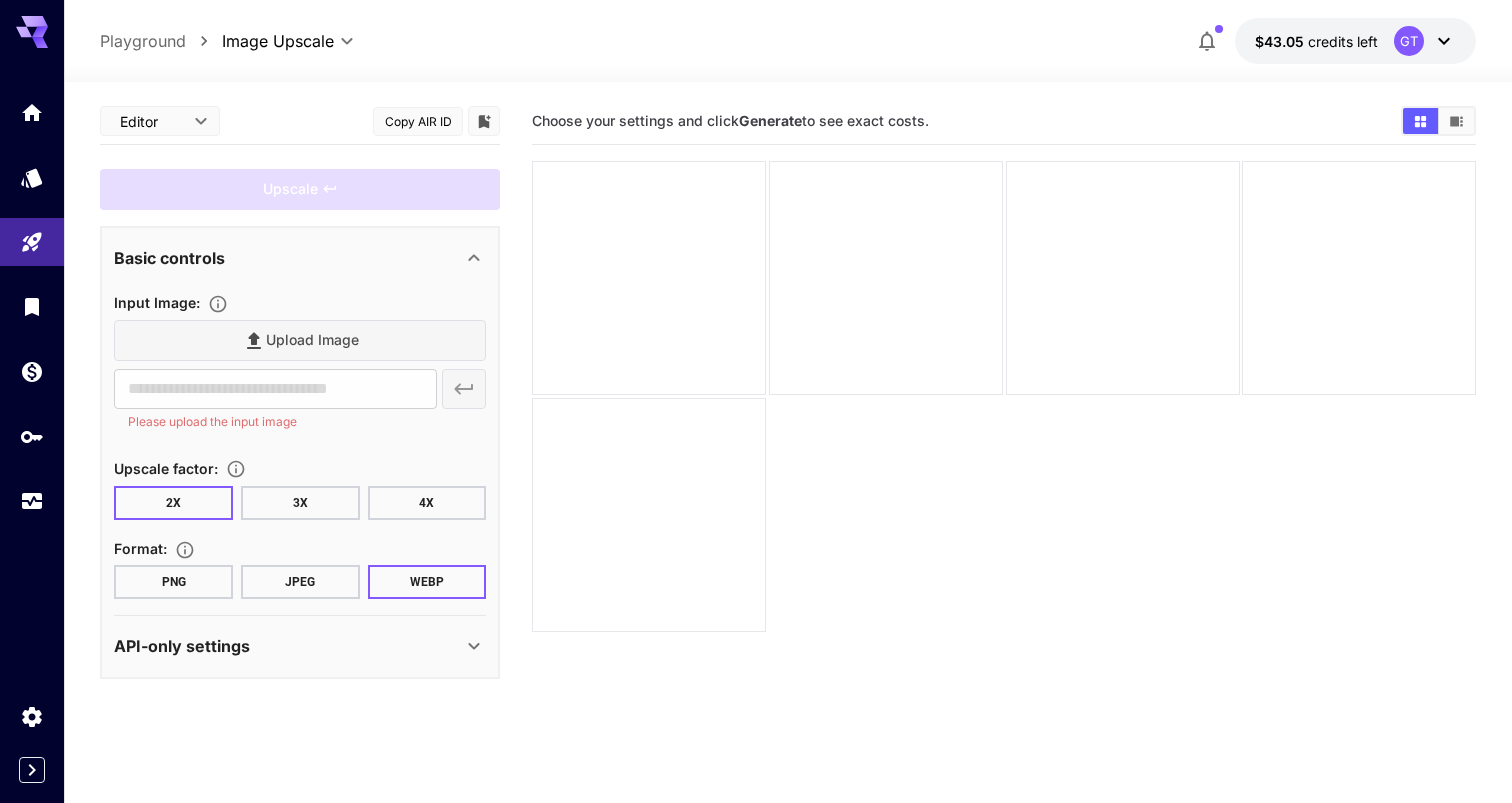 click on "Upload Image" at bounding box center [300, 340] 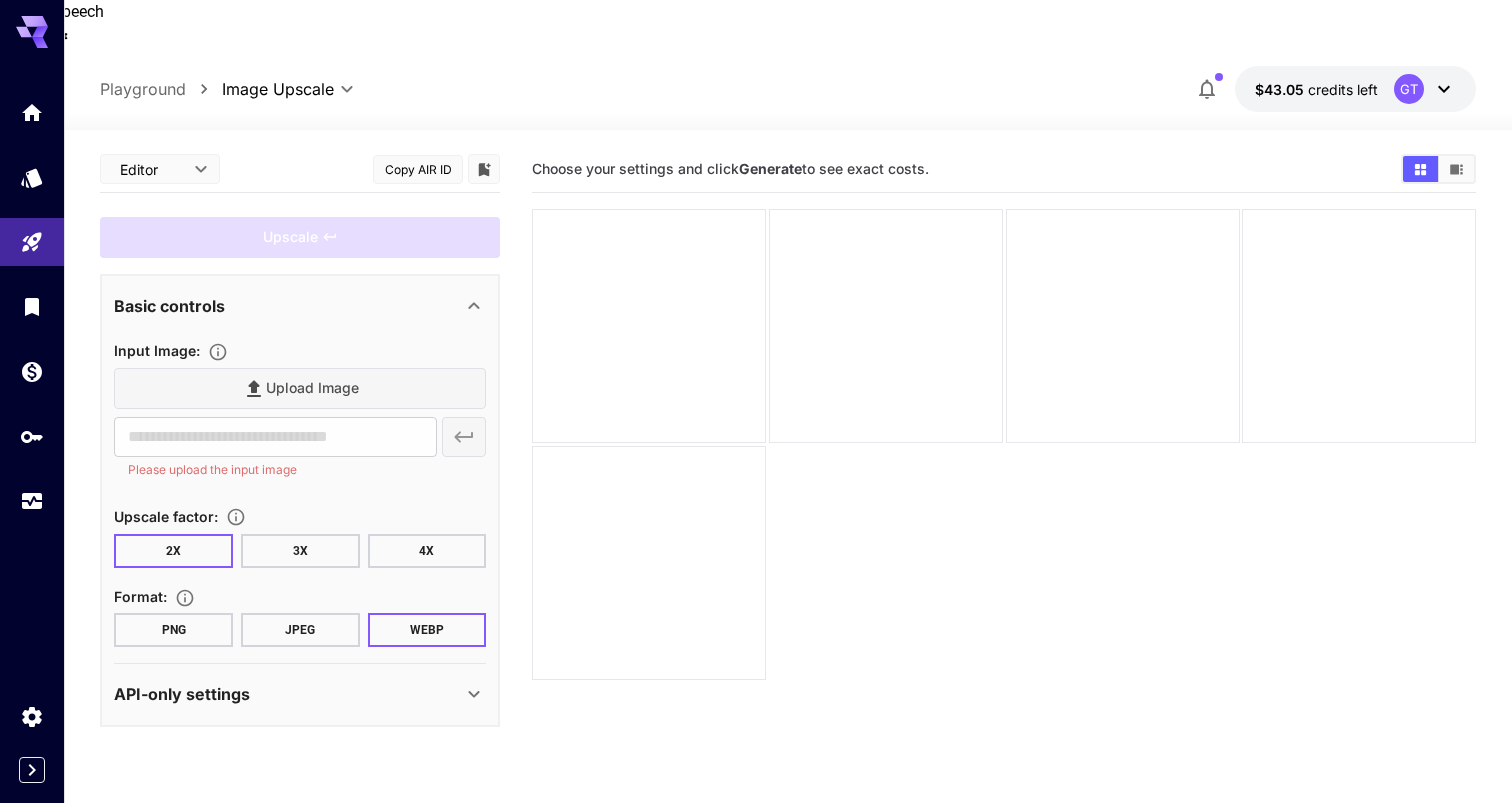 click on "Upload Image" at bounding box center [300, 388] 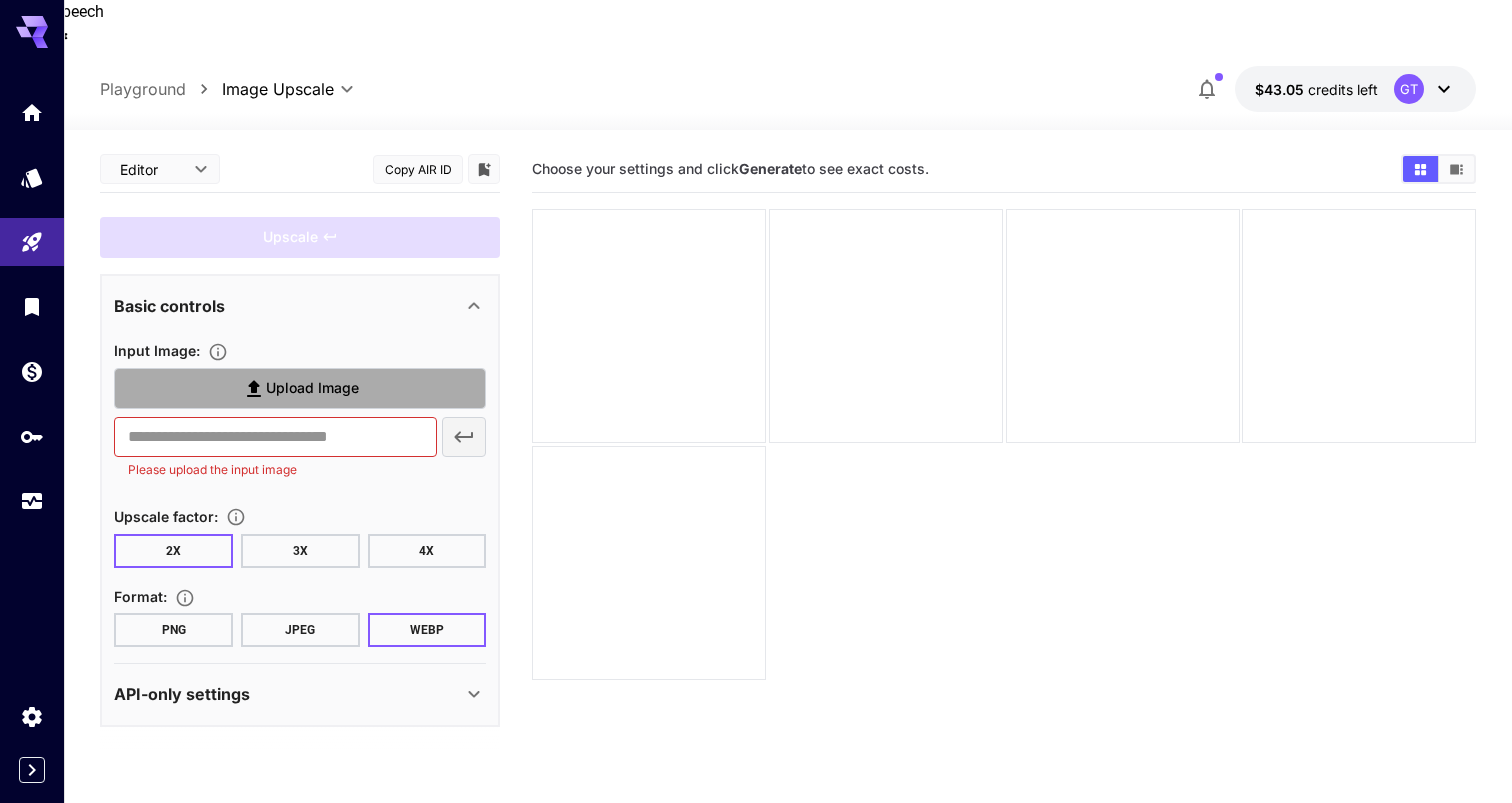 click on "Upload Image" at bounding box center [312, 388] 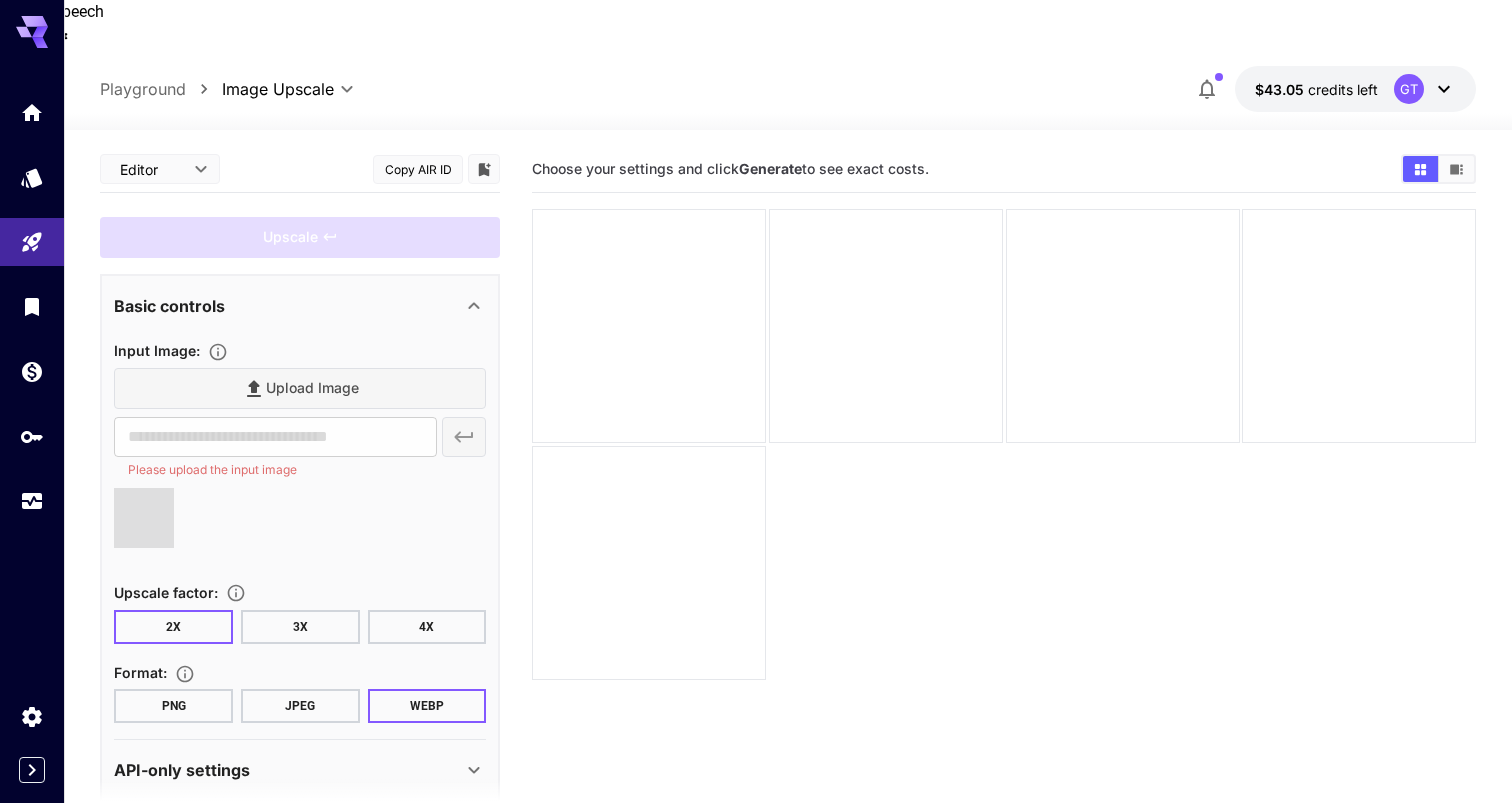 click on "Basic controls Input Image :  Upload Image ​ Please upload the input image Upscale factor :  2X 3X 4X Format :  PNG JPEG WEBP" at bounding box center [300, 508] 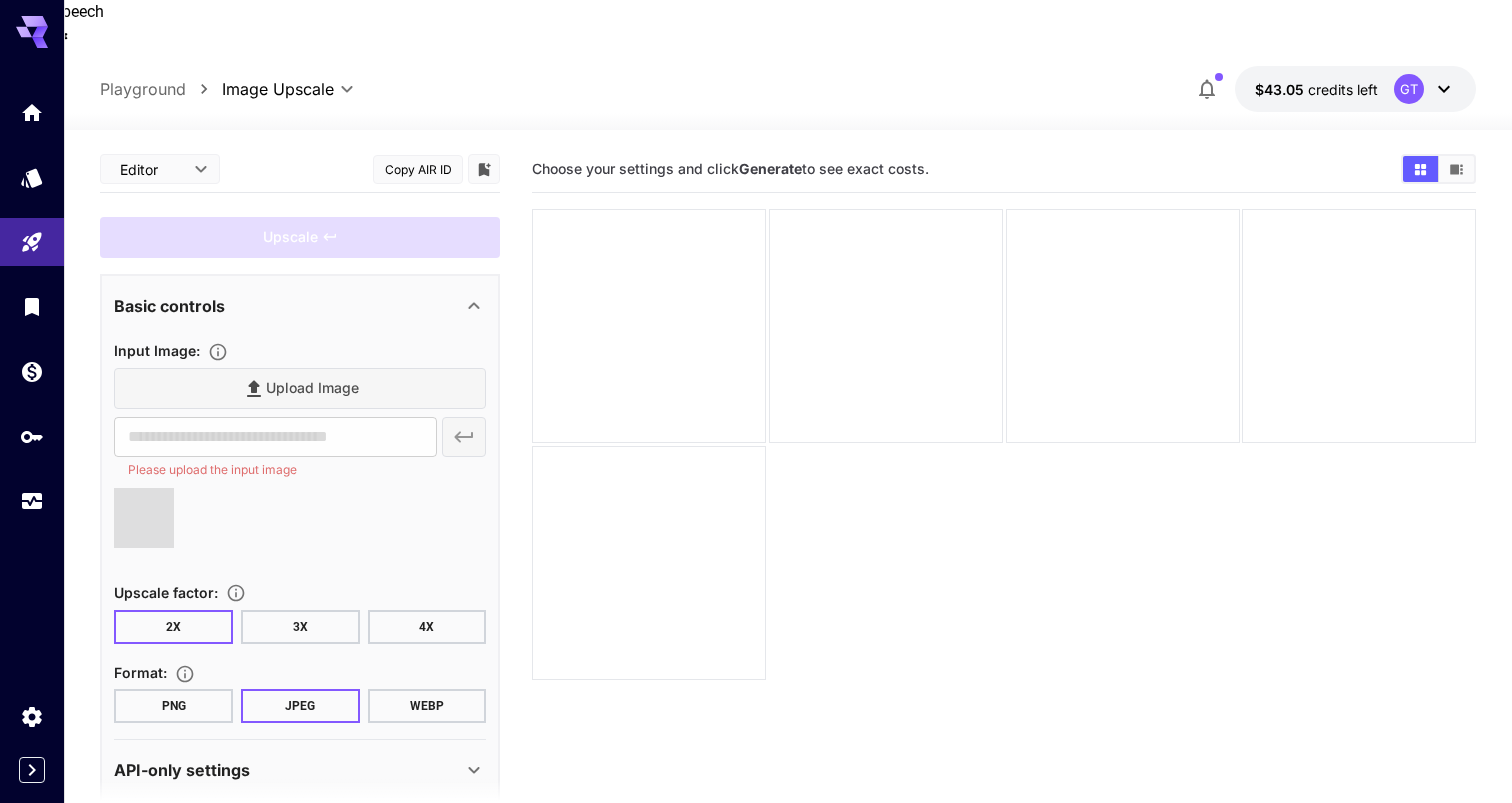type on "**********" 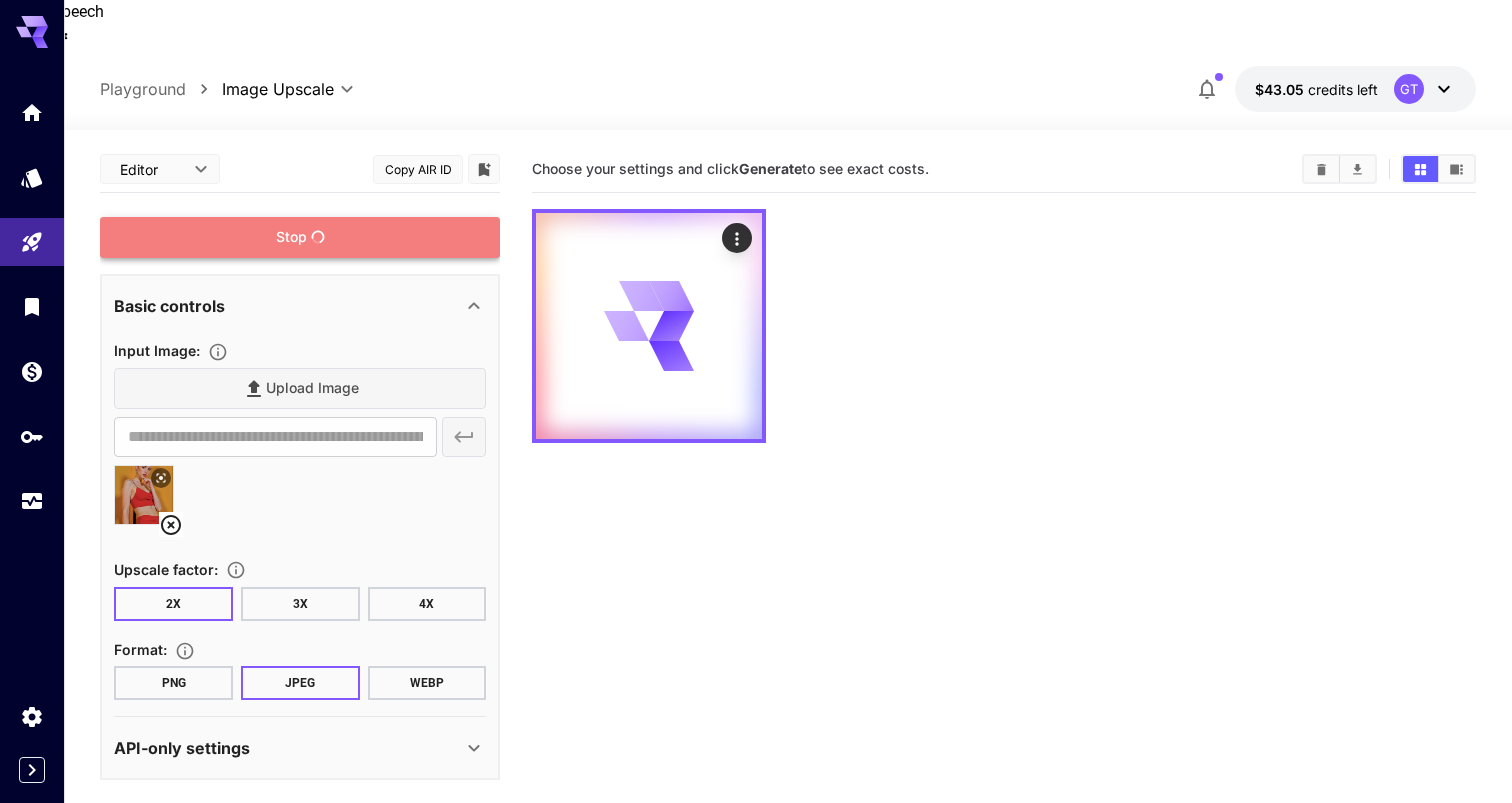 click on "Stop" at bounding box center (300, 237) 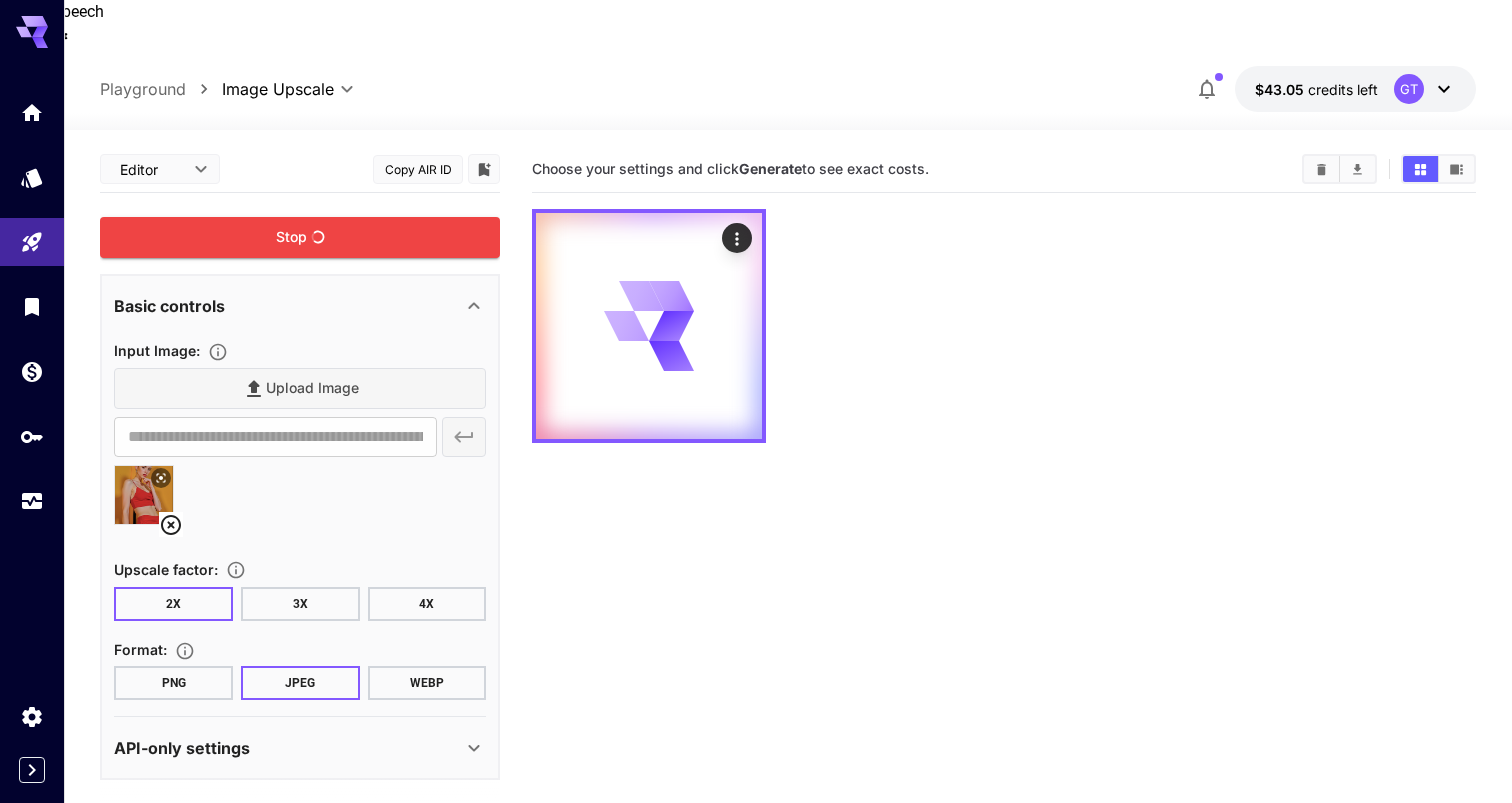 click on "Upload Image" at bounding box center (300, 388) 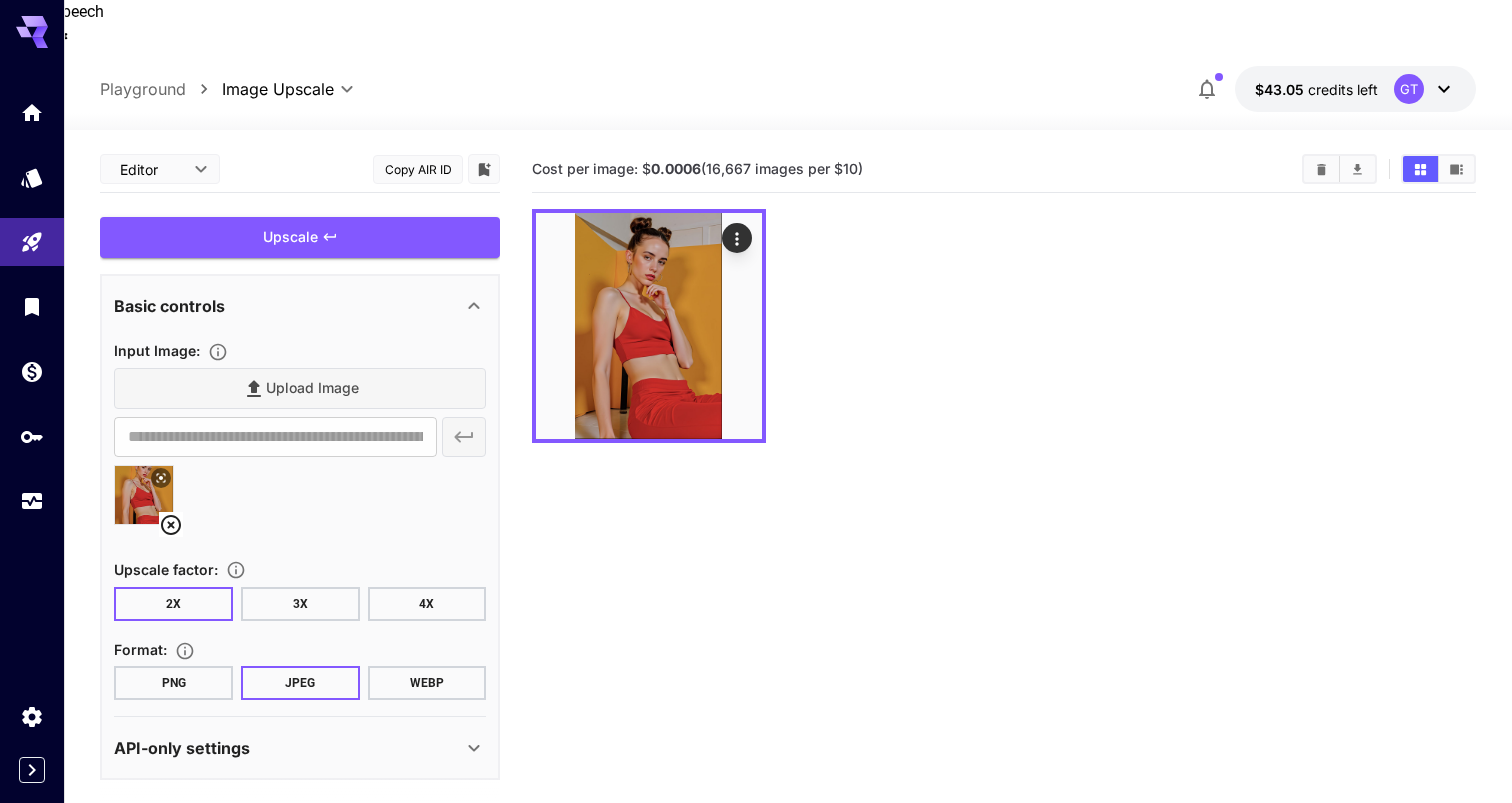 click on "Upload Image" at bounding box center [300, 388] 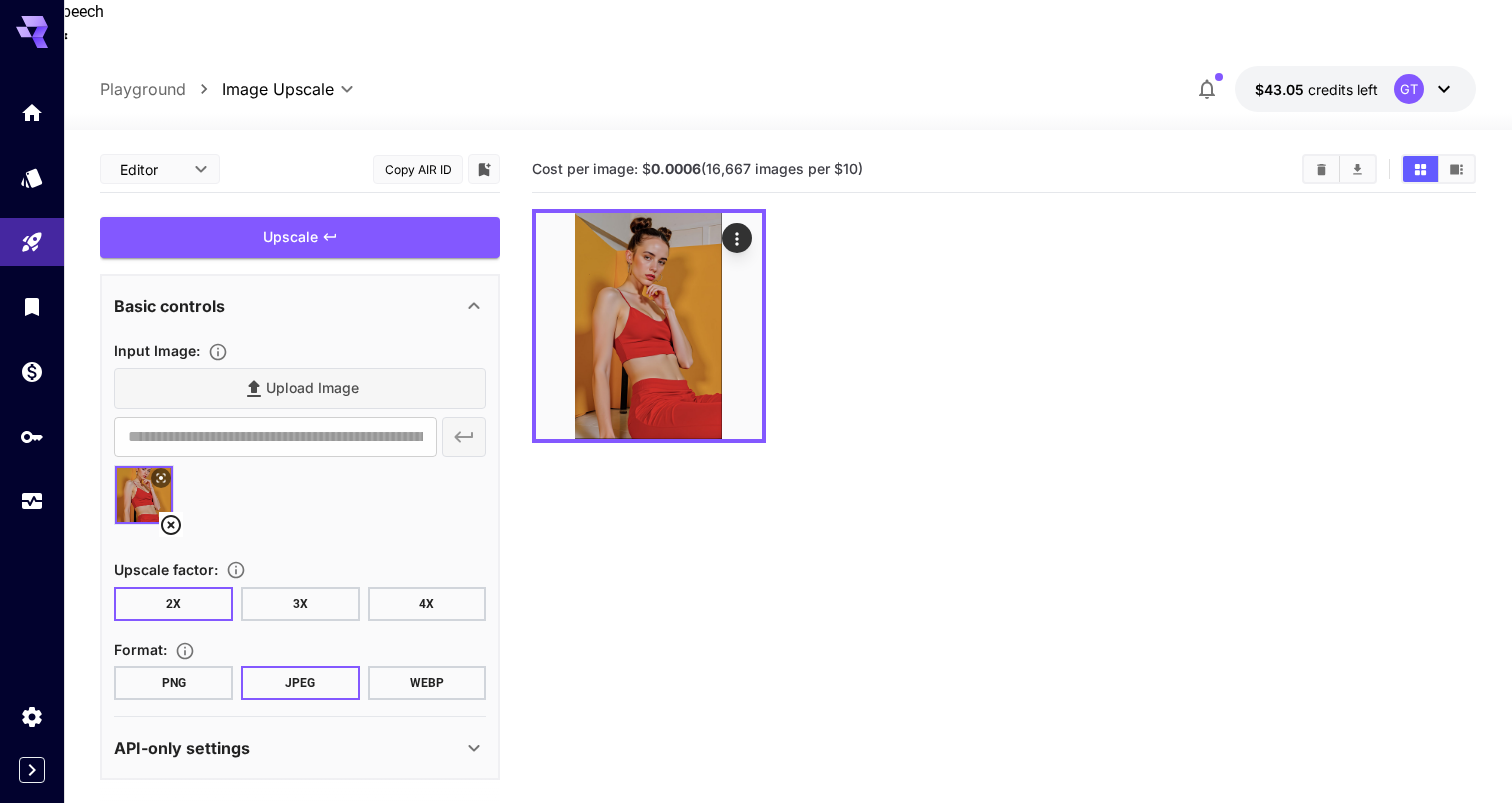 click 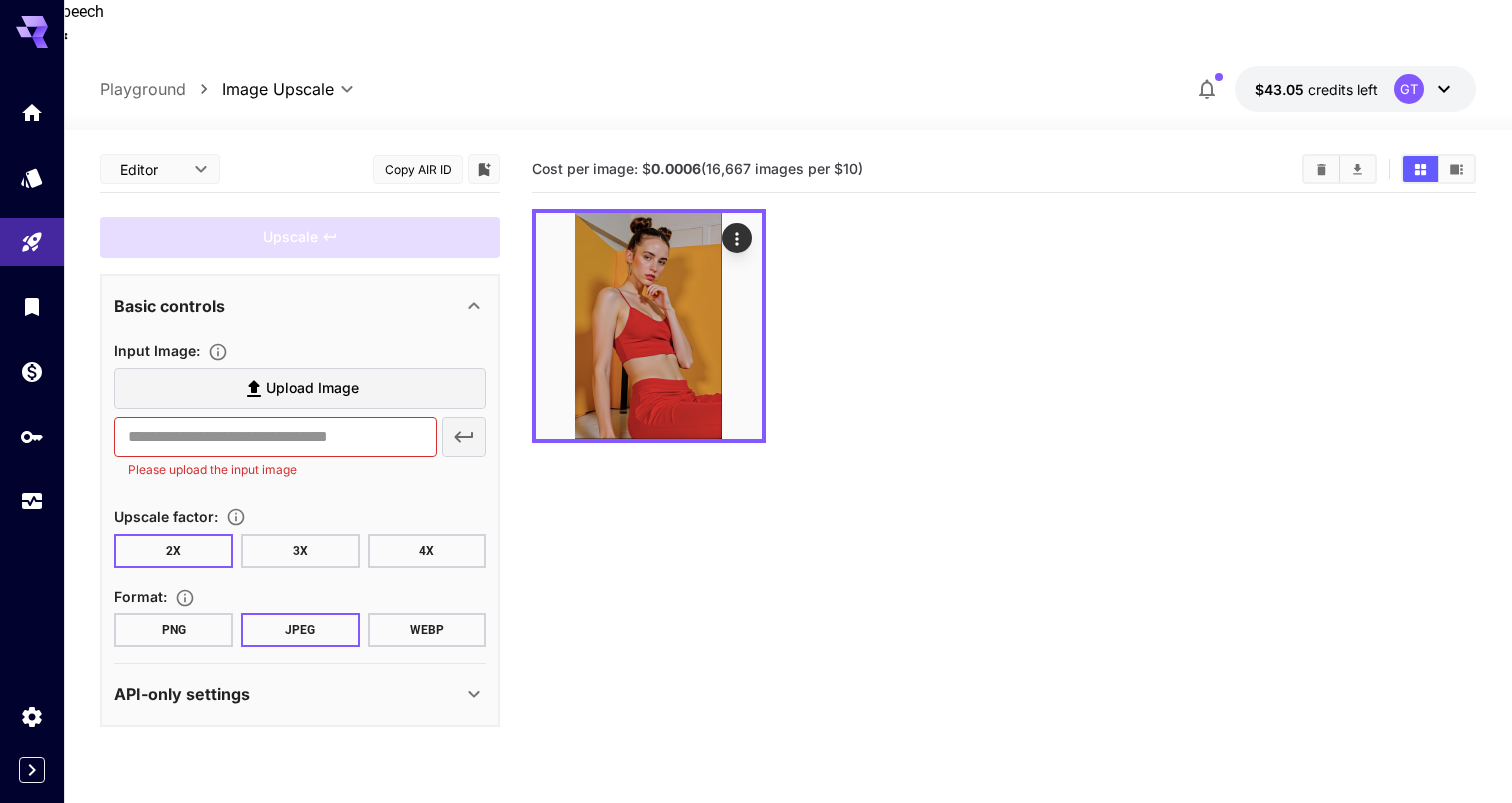 click on "Upload Image" at bounding box center [312, 388] 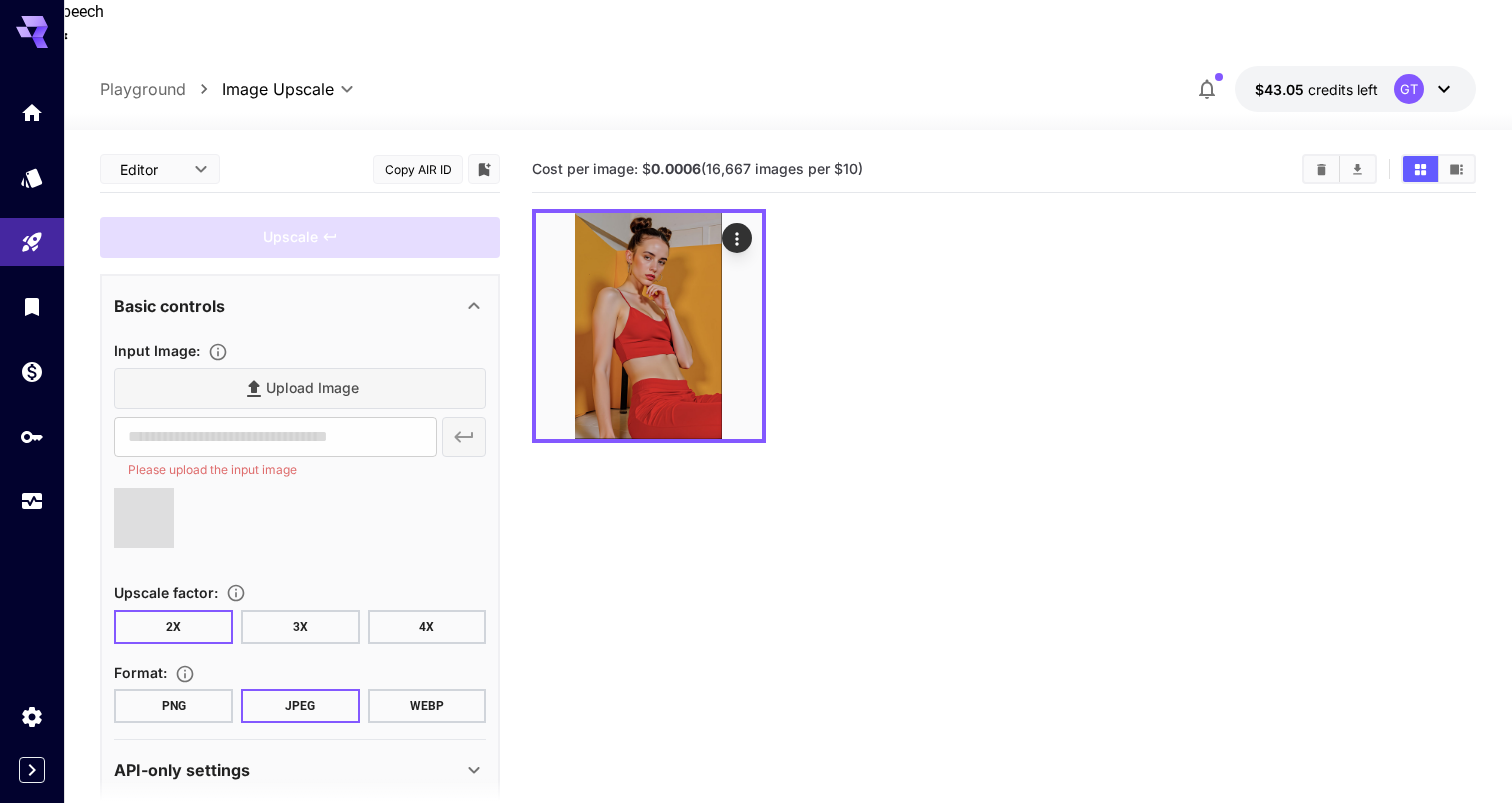 type on "**********" 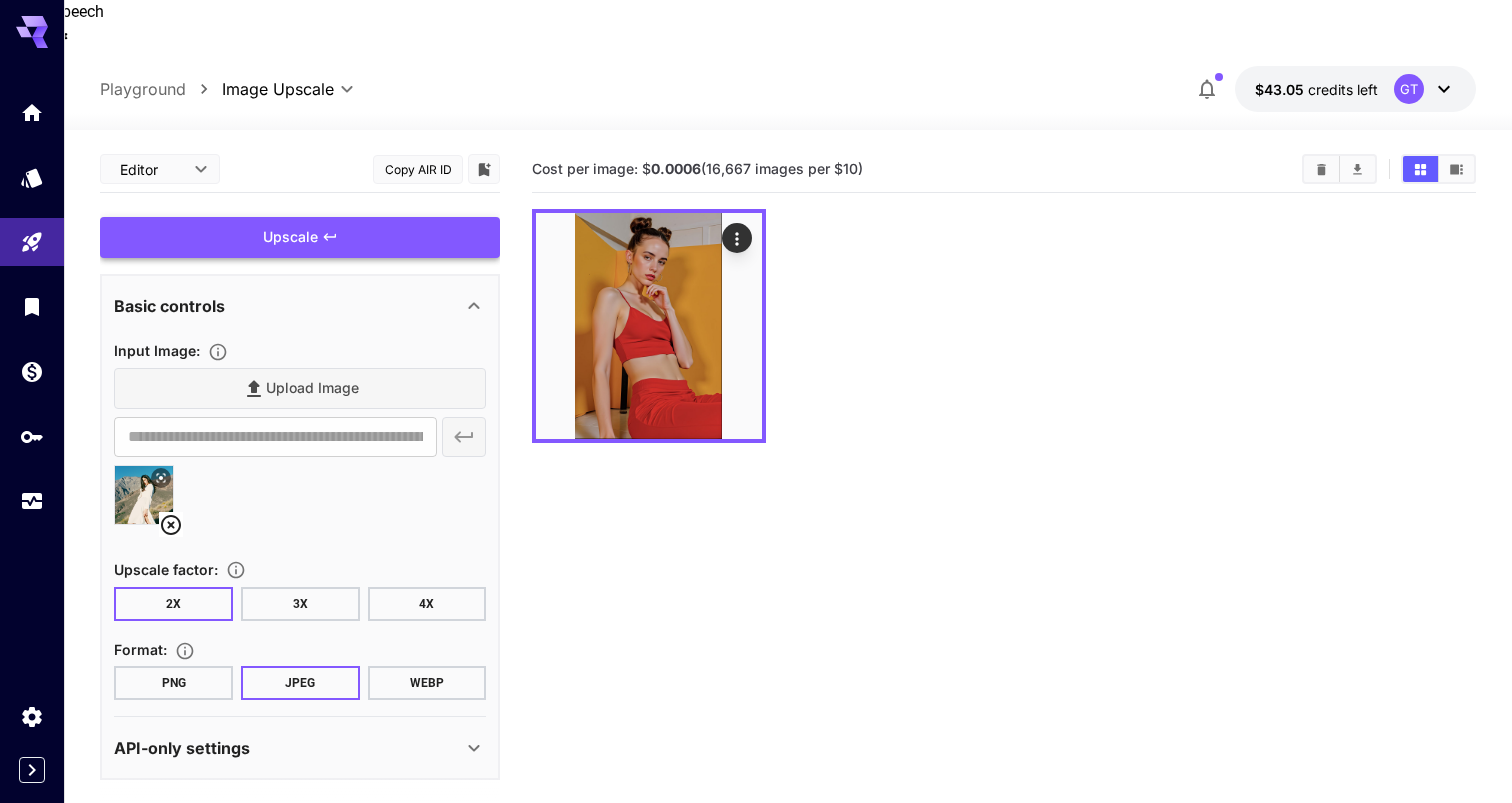 click on "Upscale" at bounding box center [300, 237] 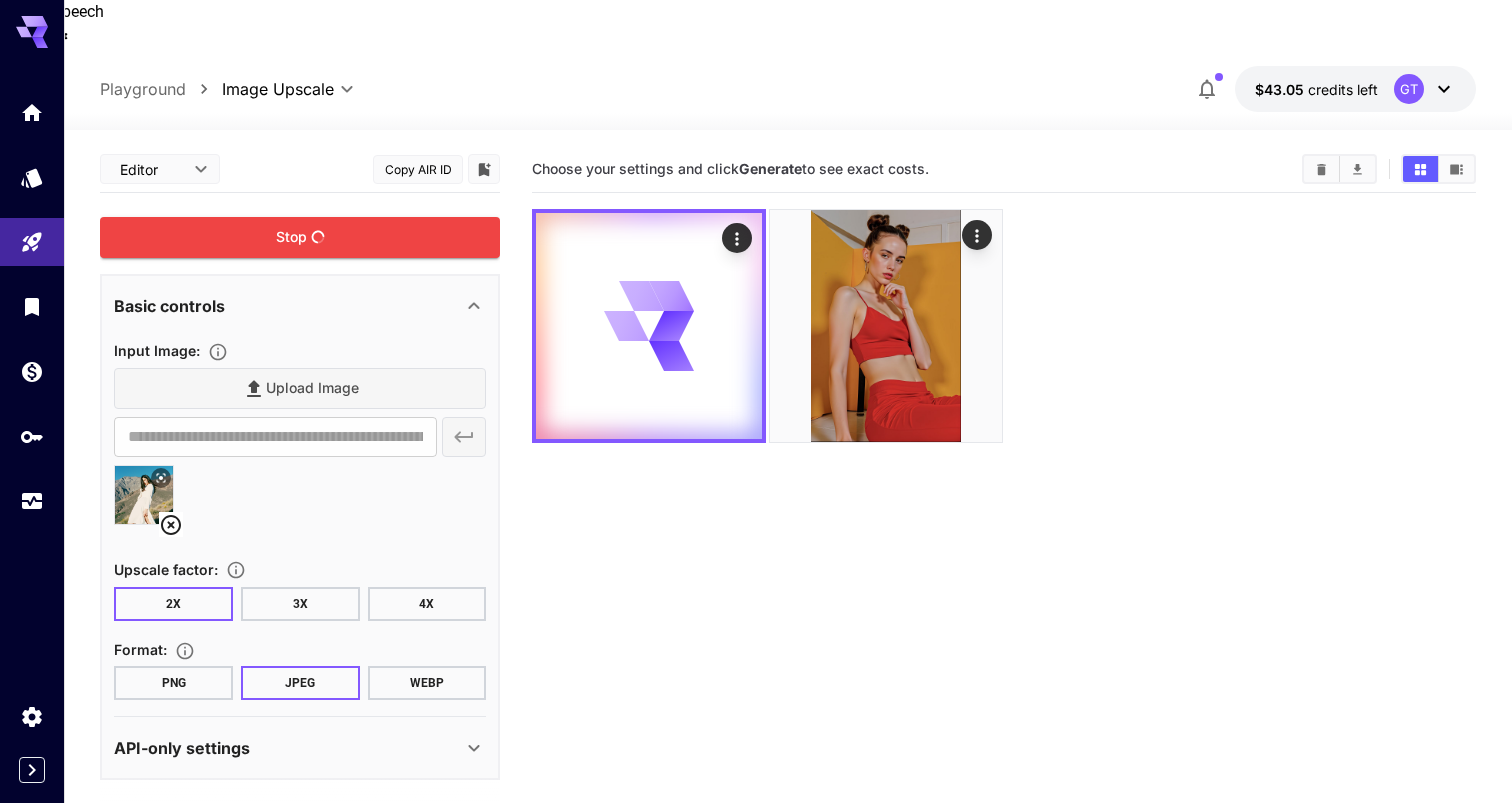click 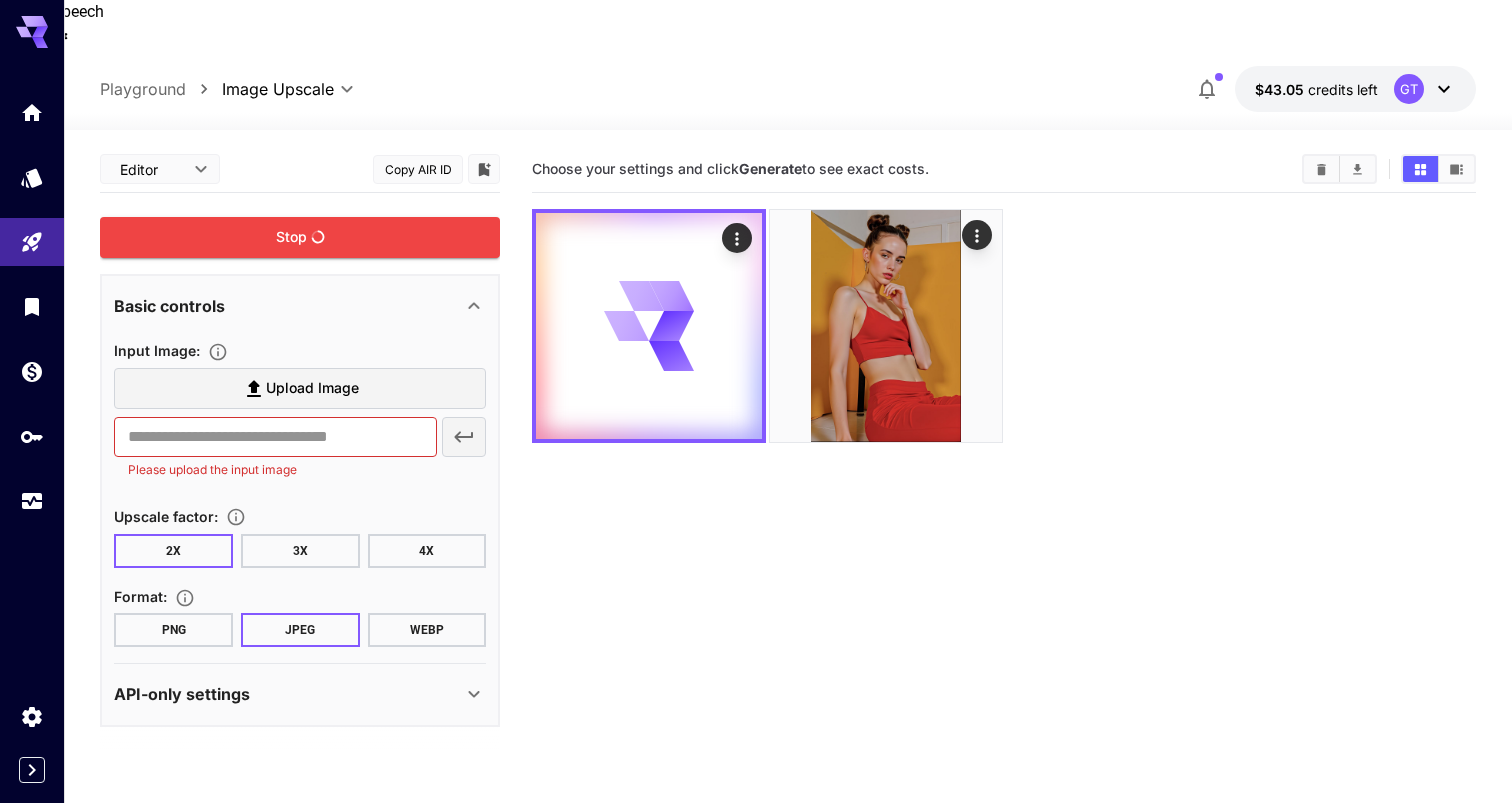 click 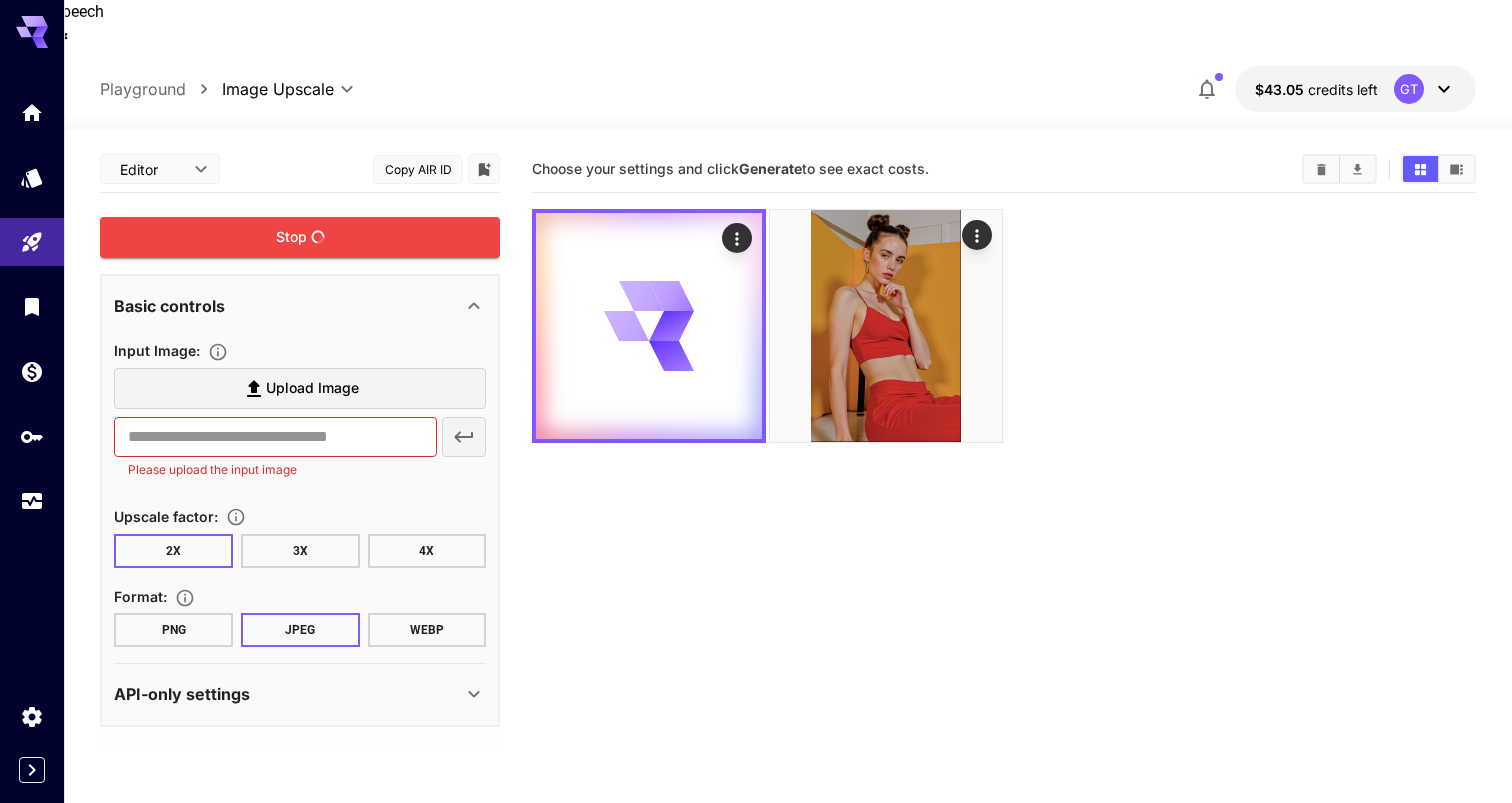click on "Upload Image" at bounding box center [0, 0] 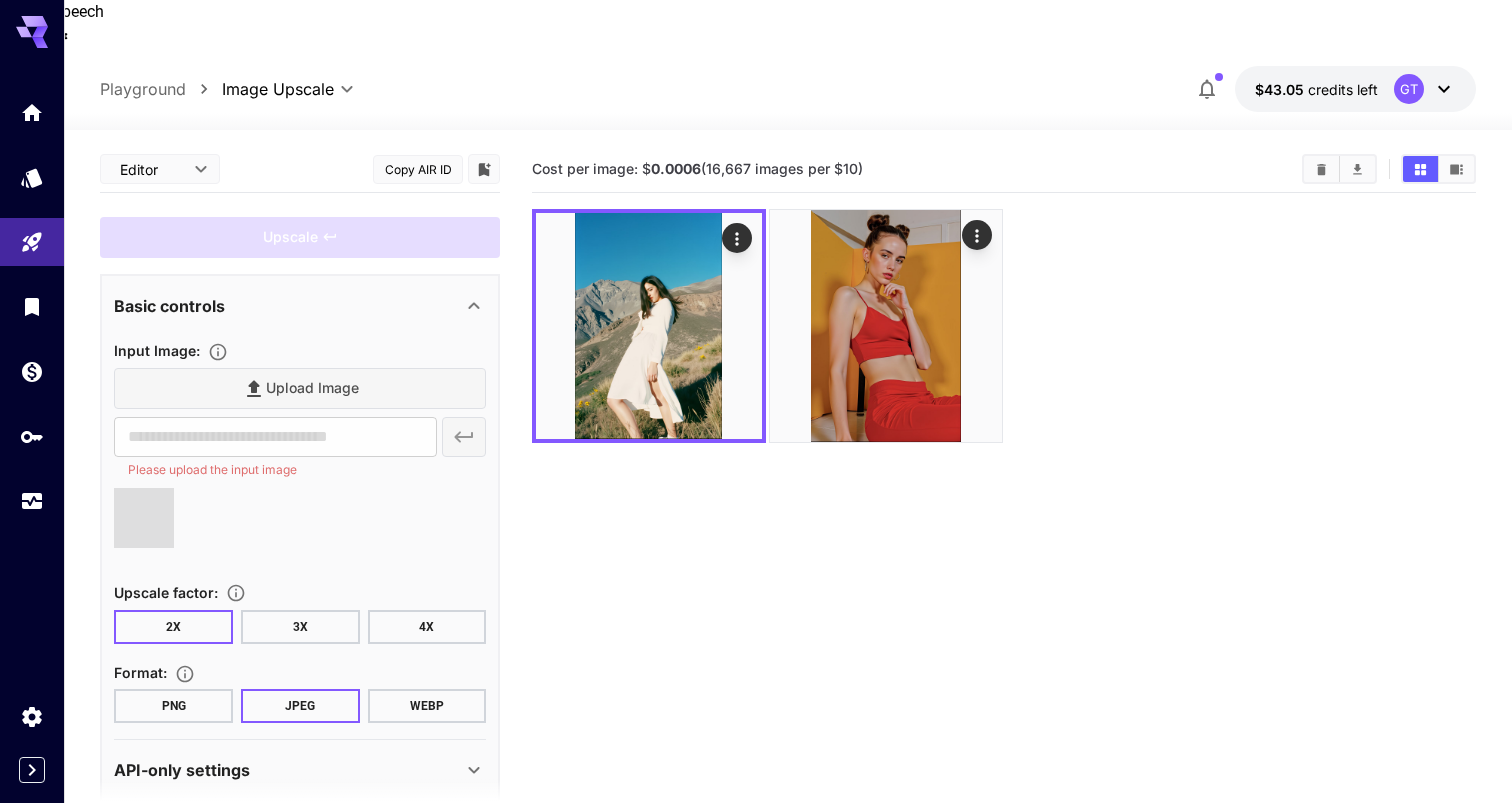 type on "**********" 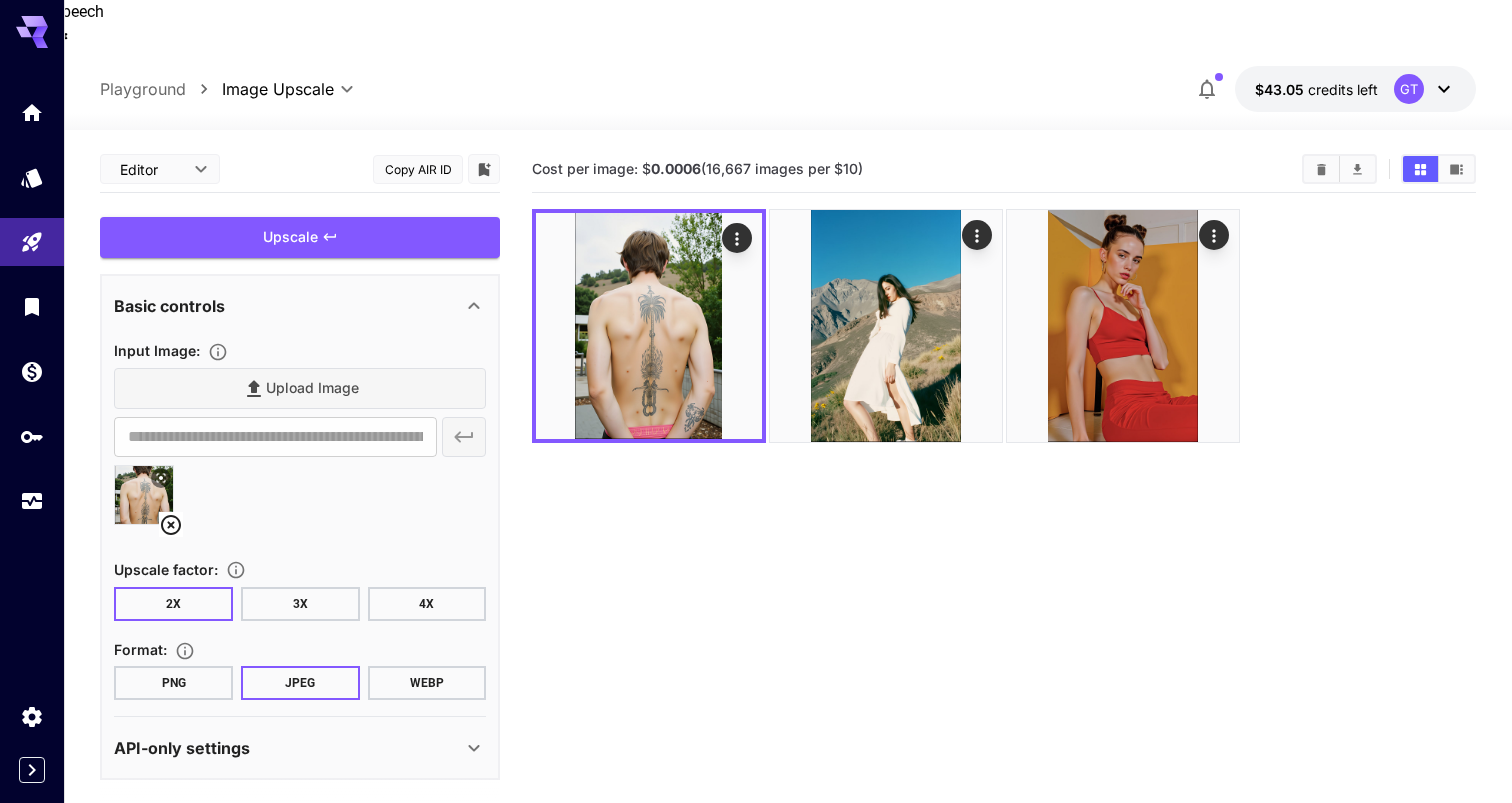 click 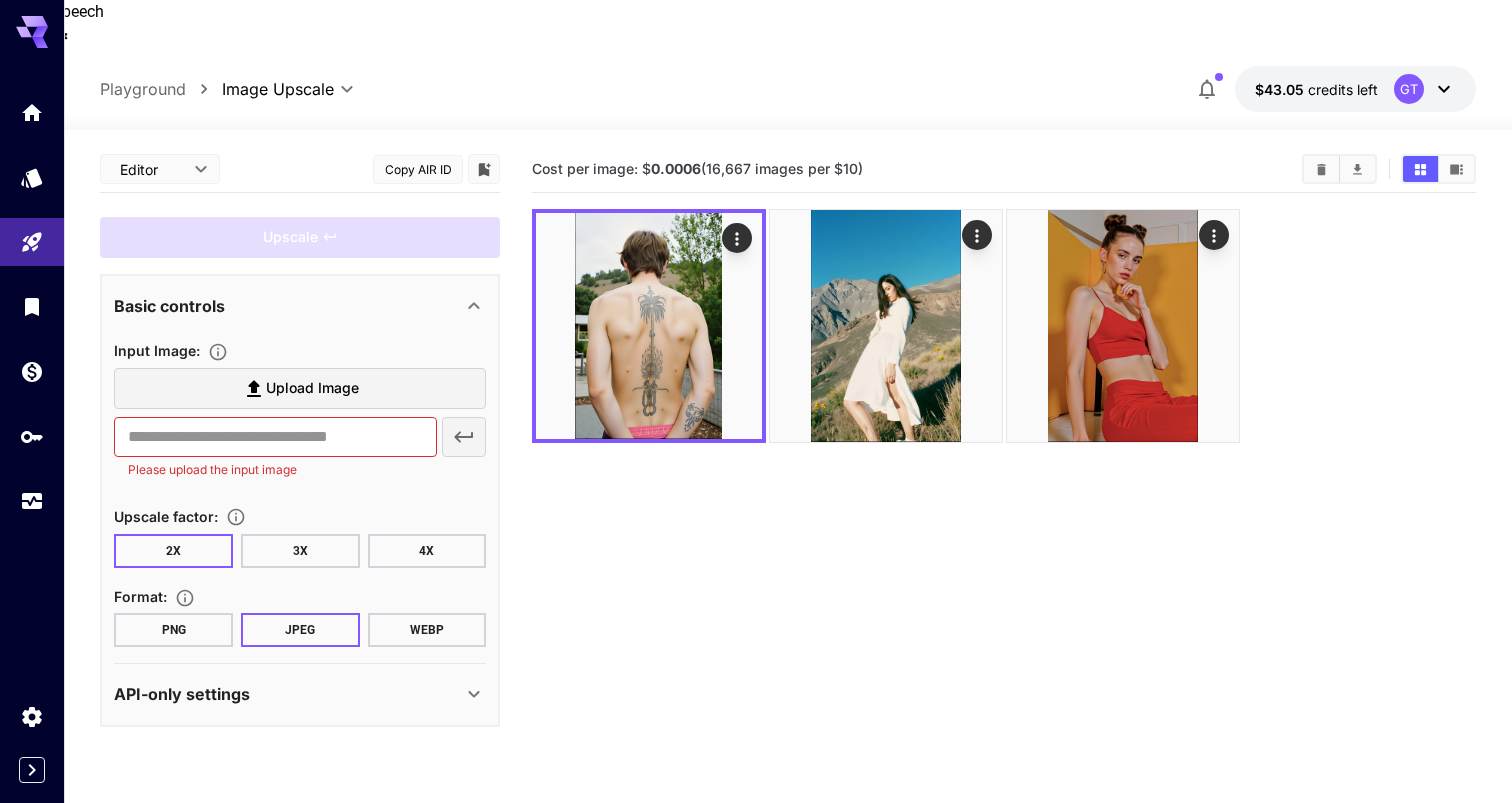 click on "Upload Image" at bounding box center (312, 388) 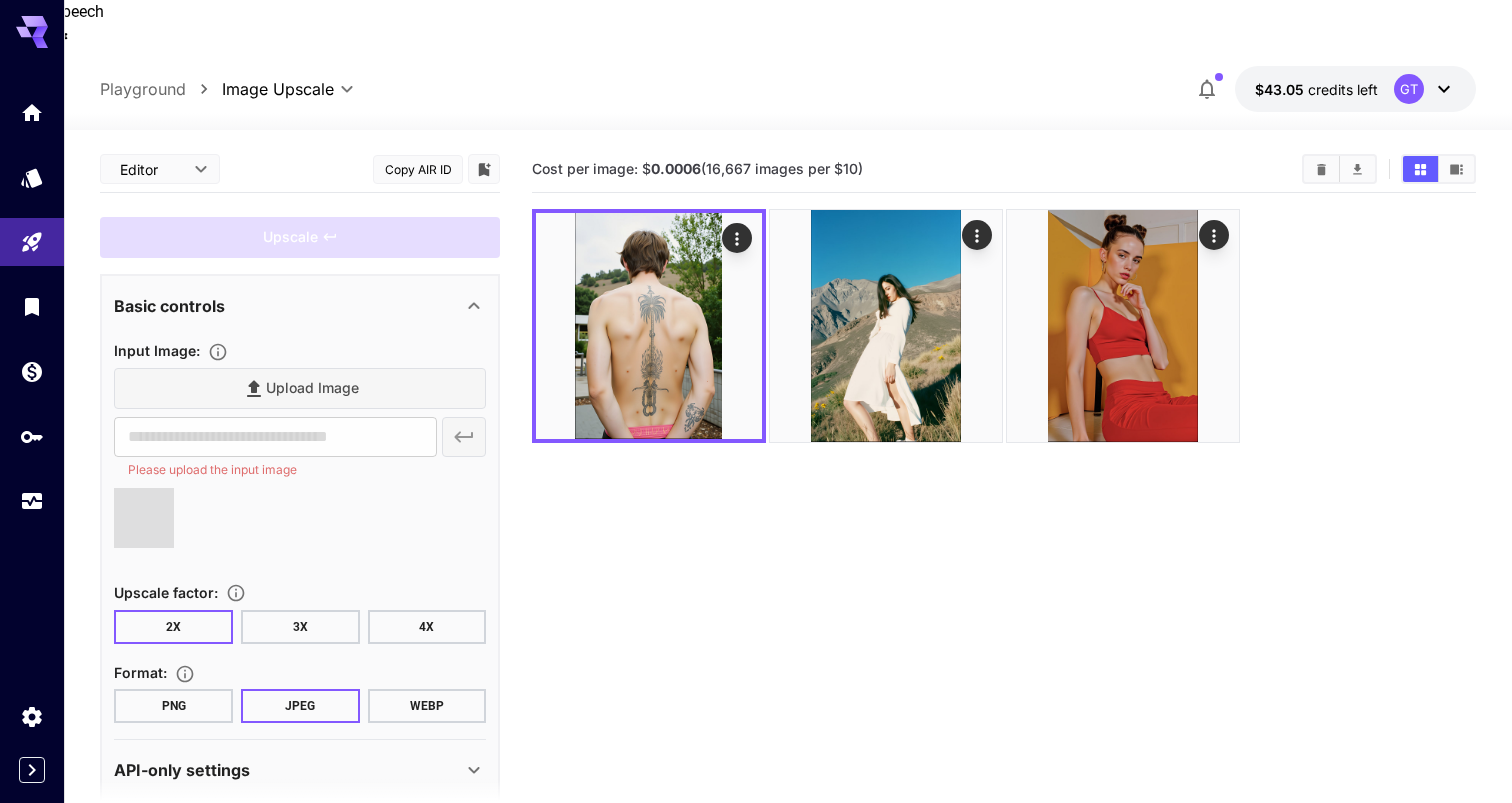 type on "**********" 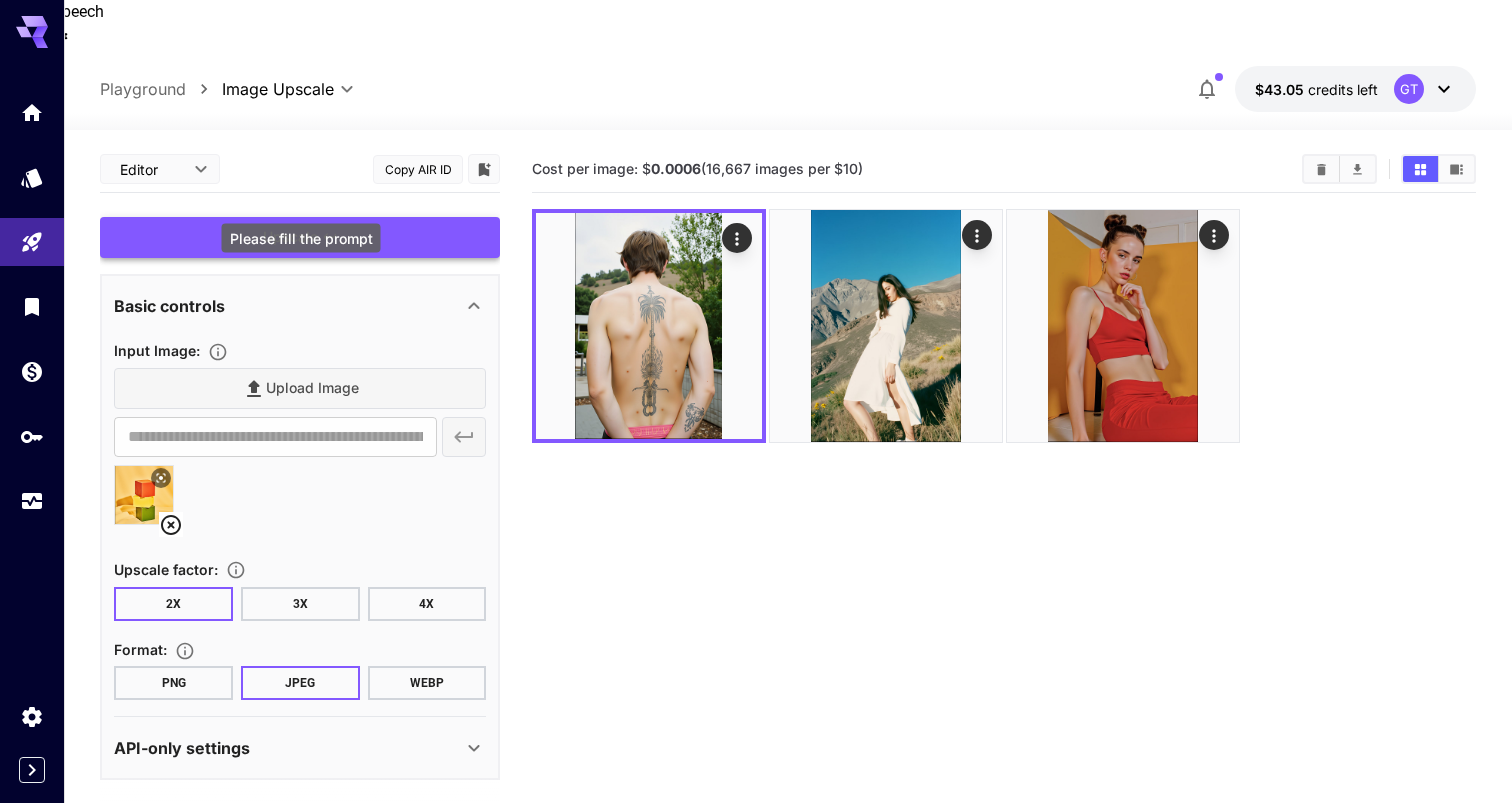 click on "Upscale" at bounding box center (300, 237) 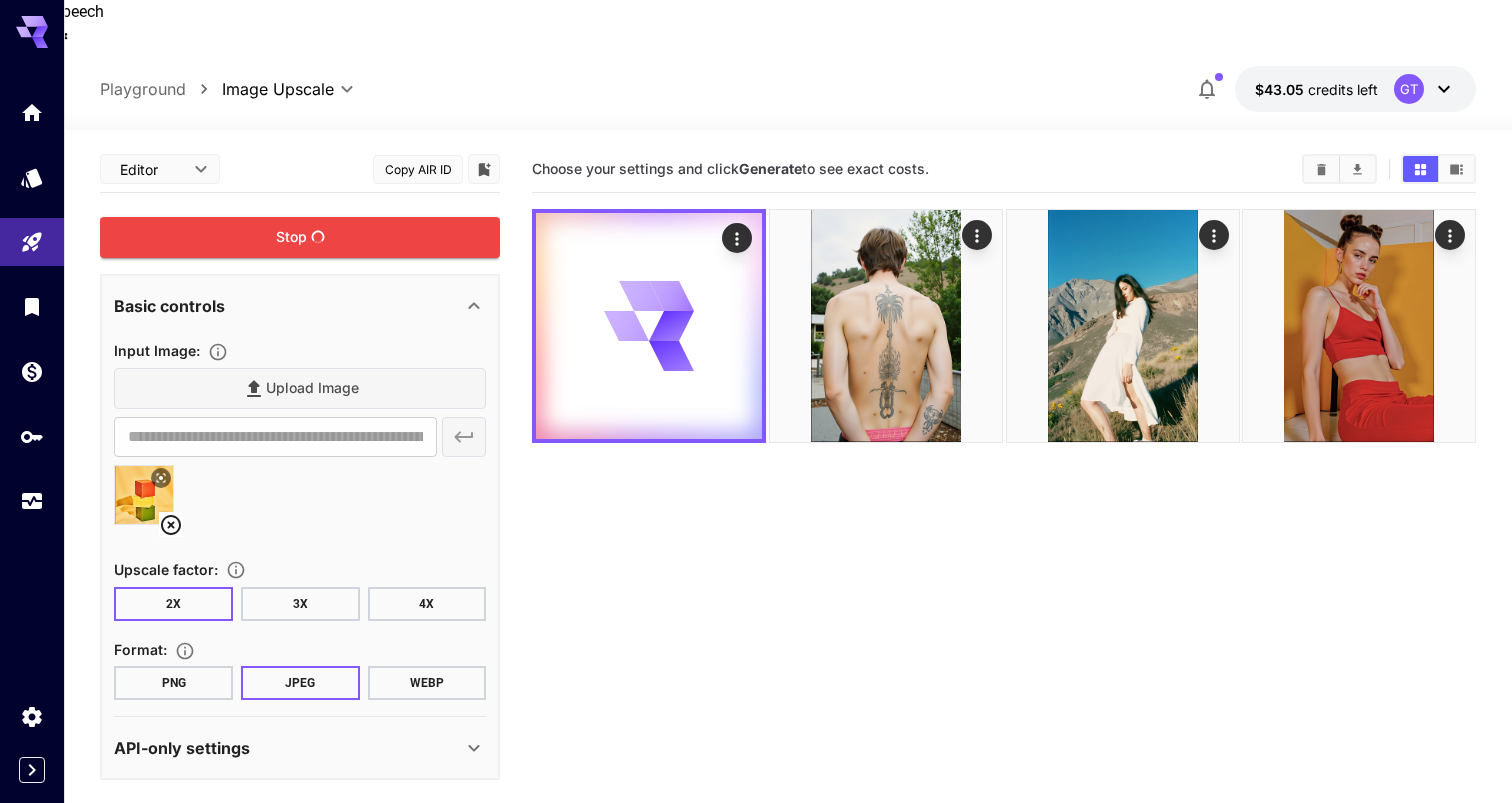 click 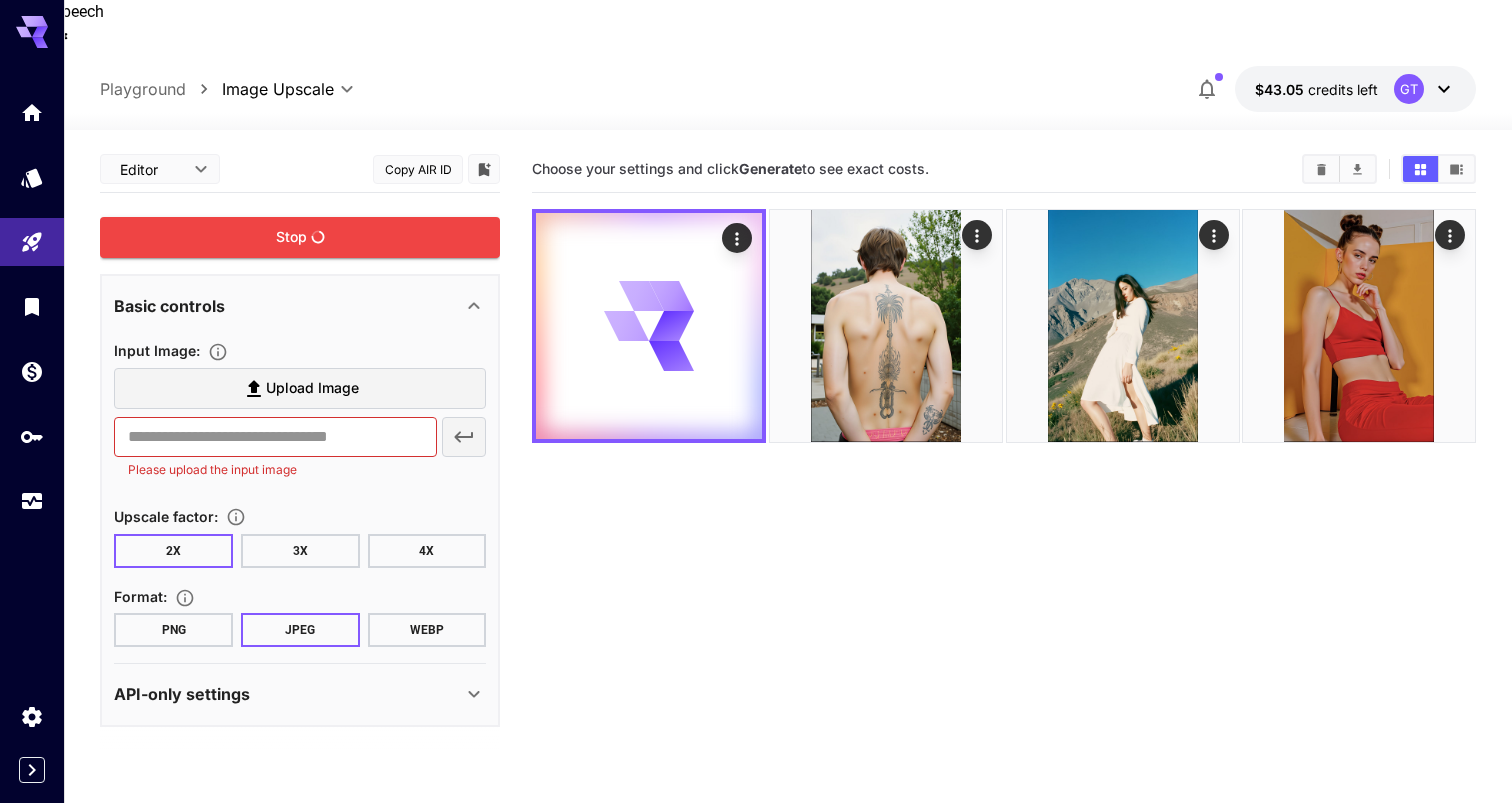 click on "Upload Image" at bounding box center (312, 388) 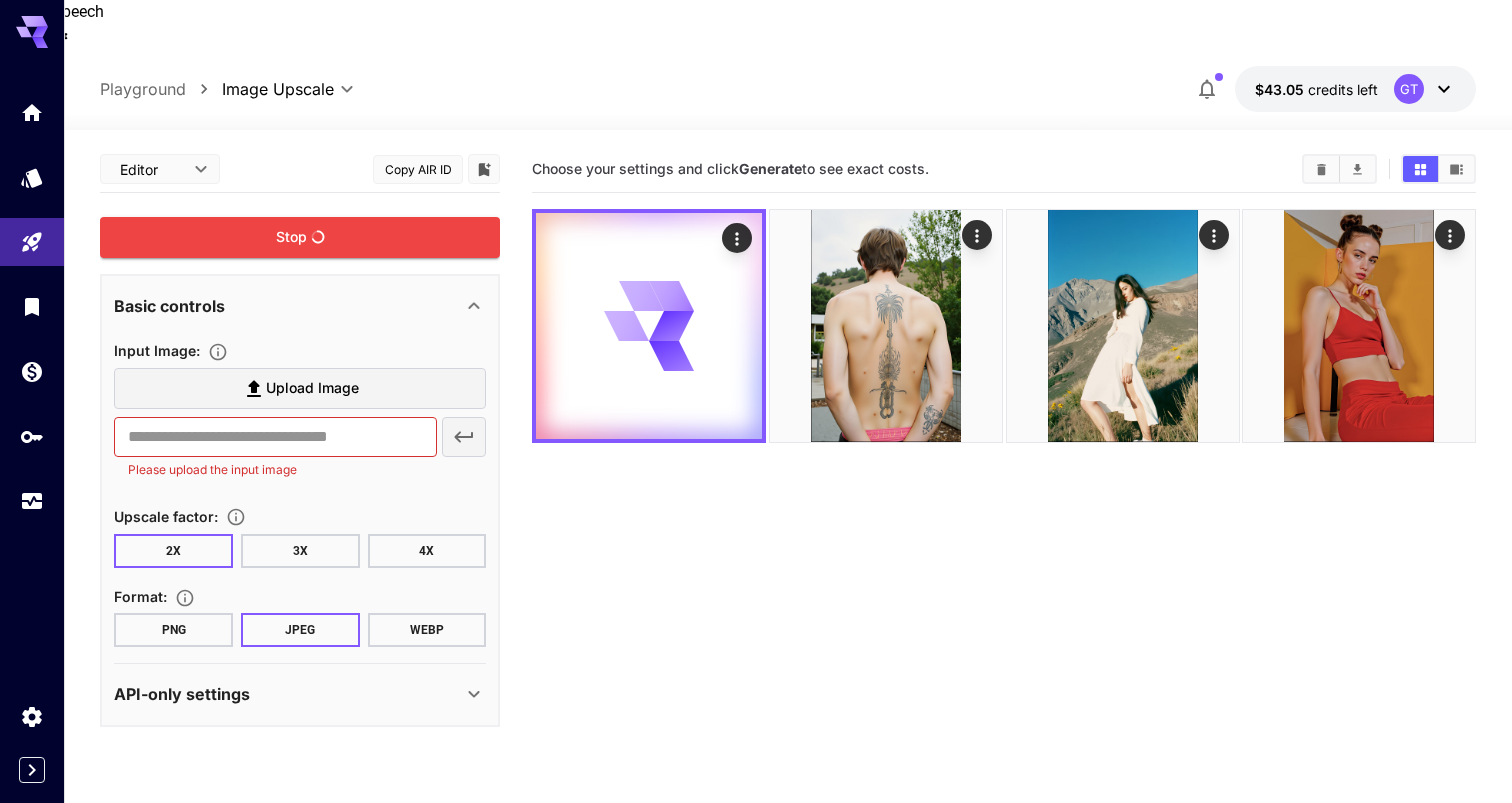 click on "Upload Image" at bounding box center [0, 0] 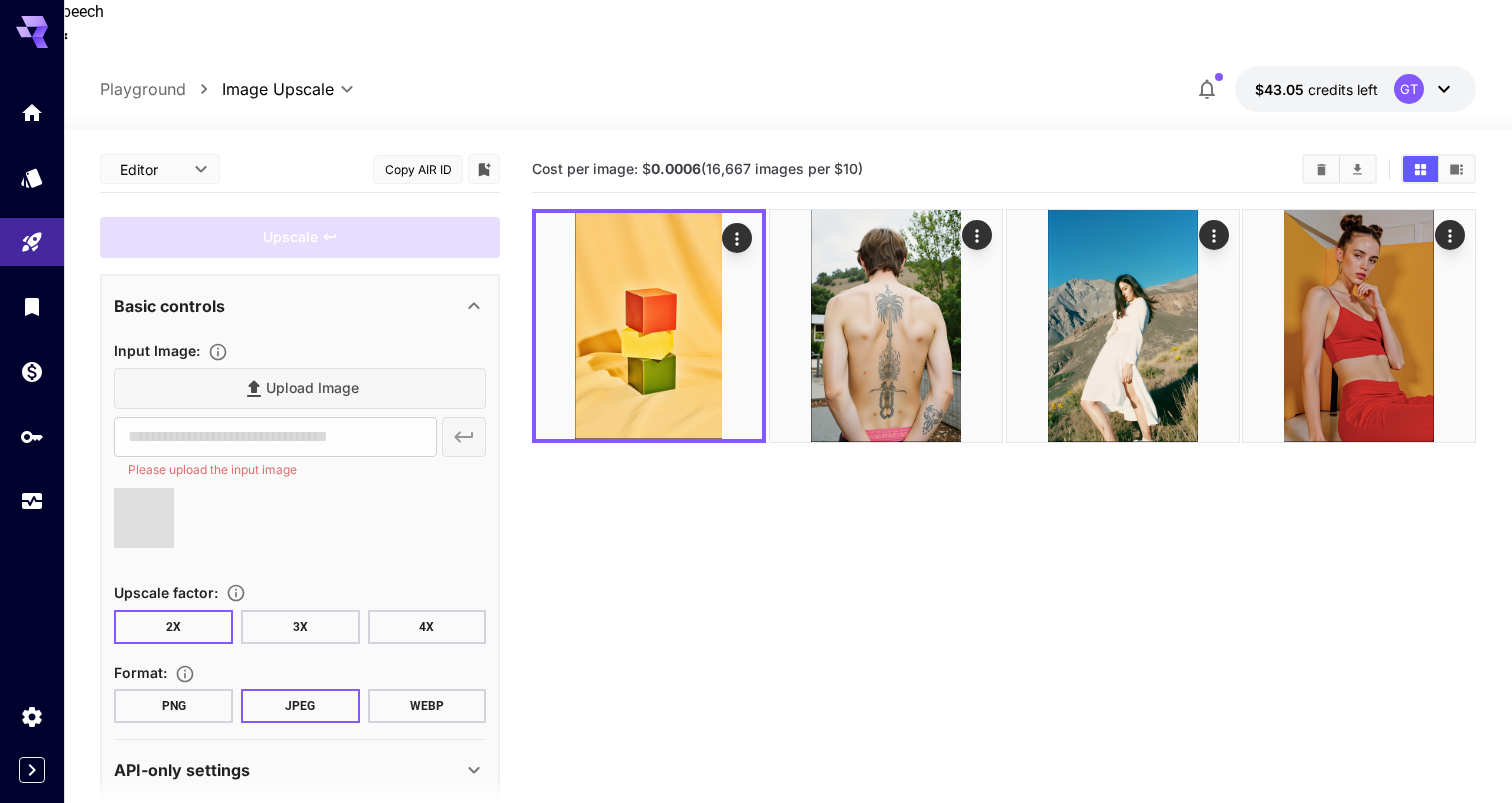 type on "**********" 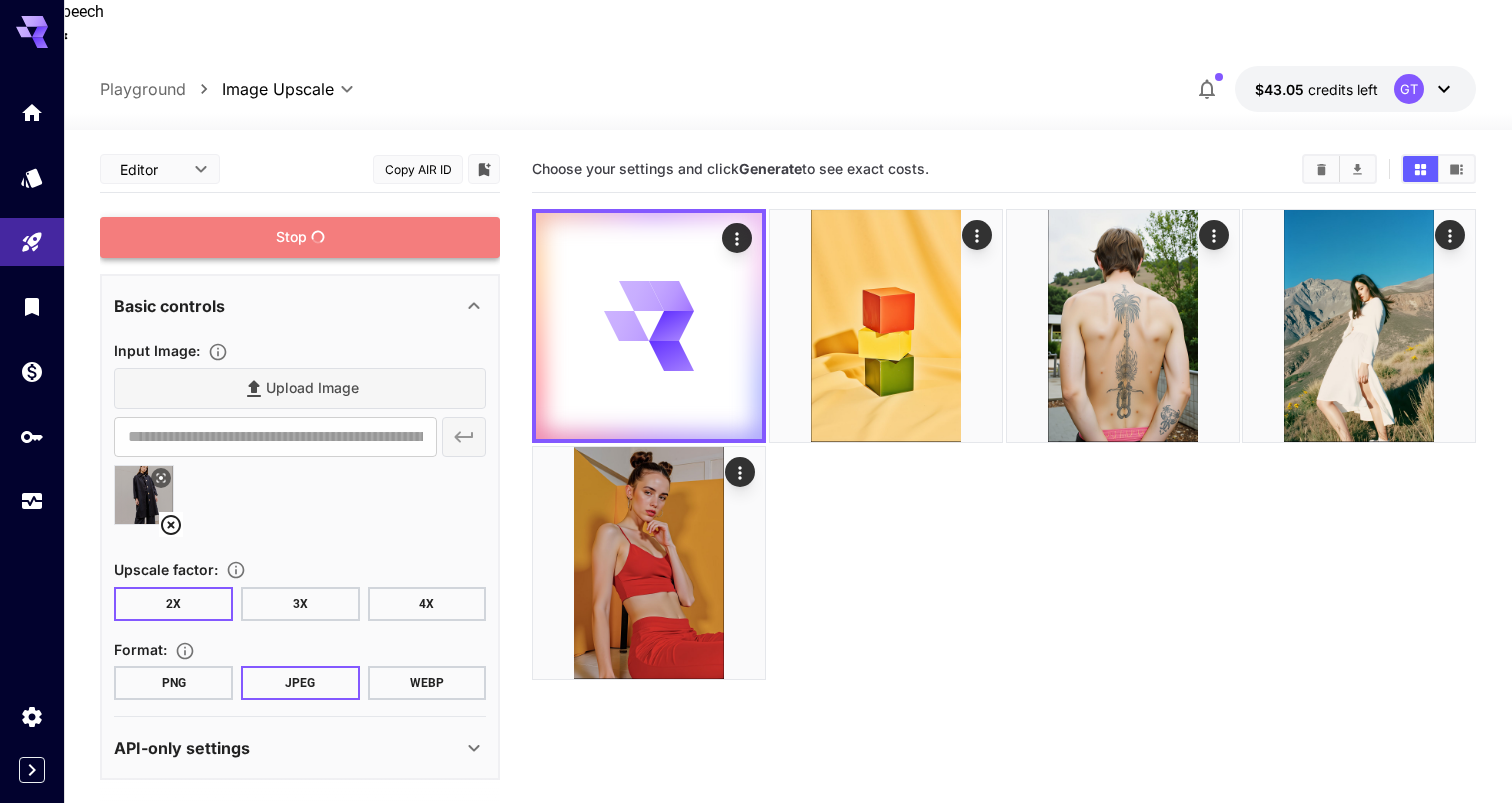 click on "Stop" at bounding box center [300, 237] 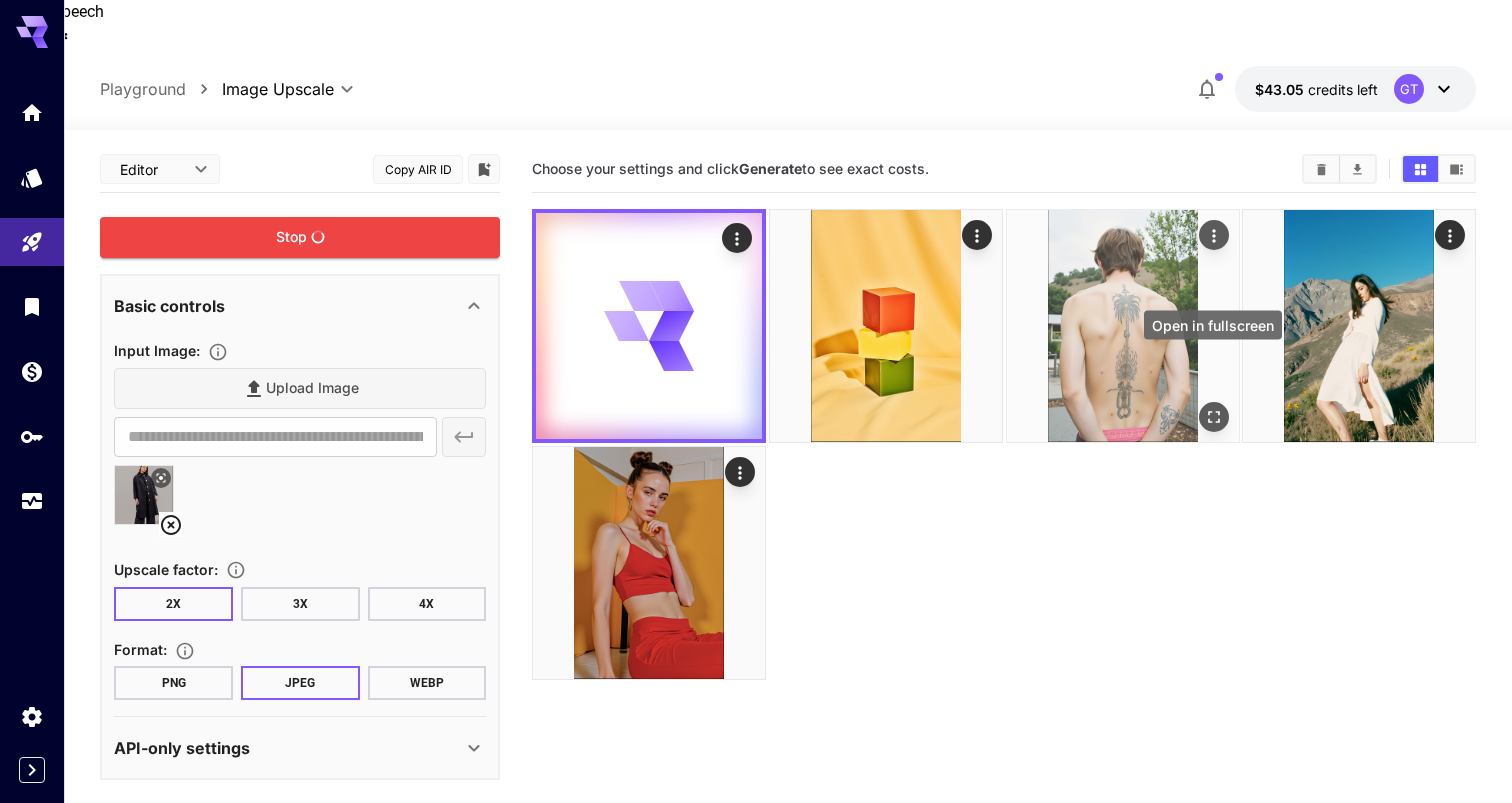click 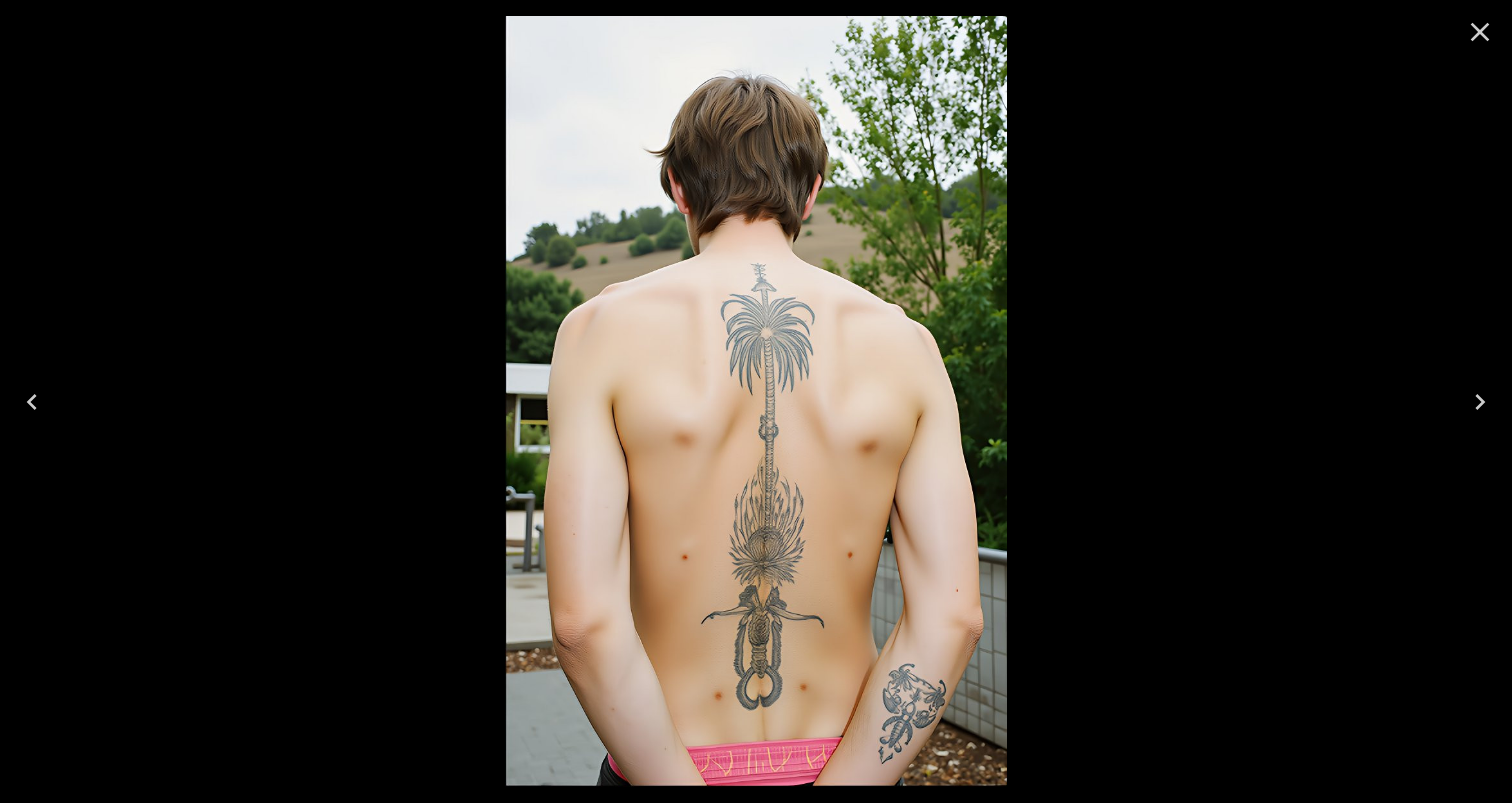 click 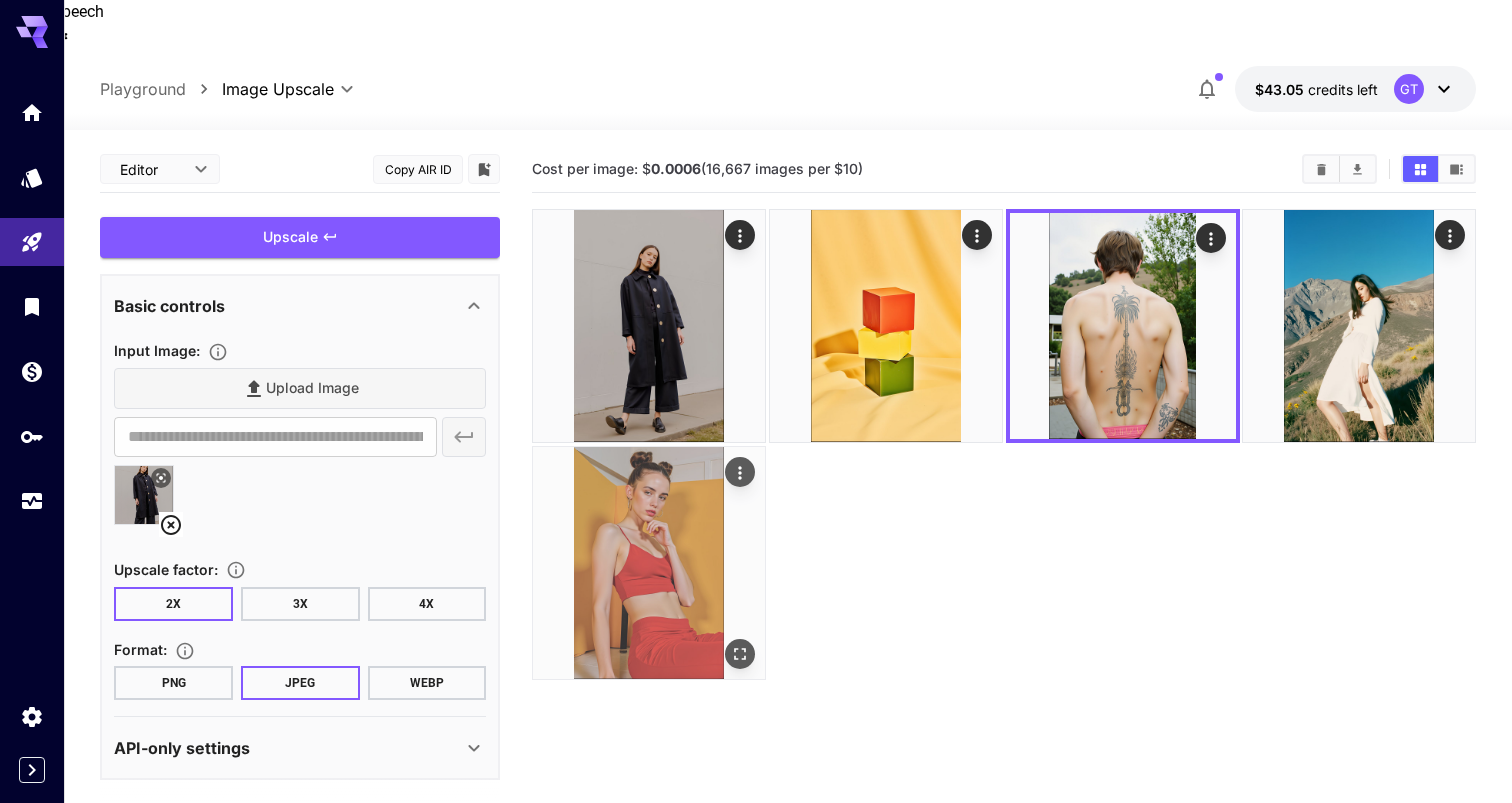 click 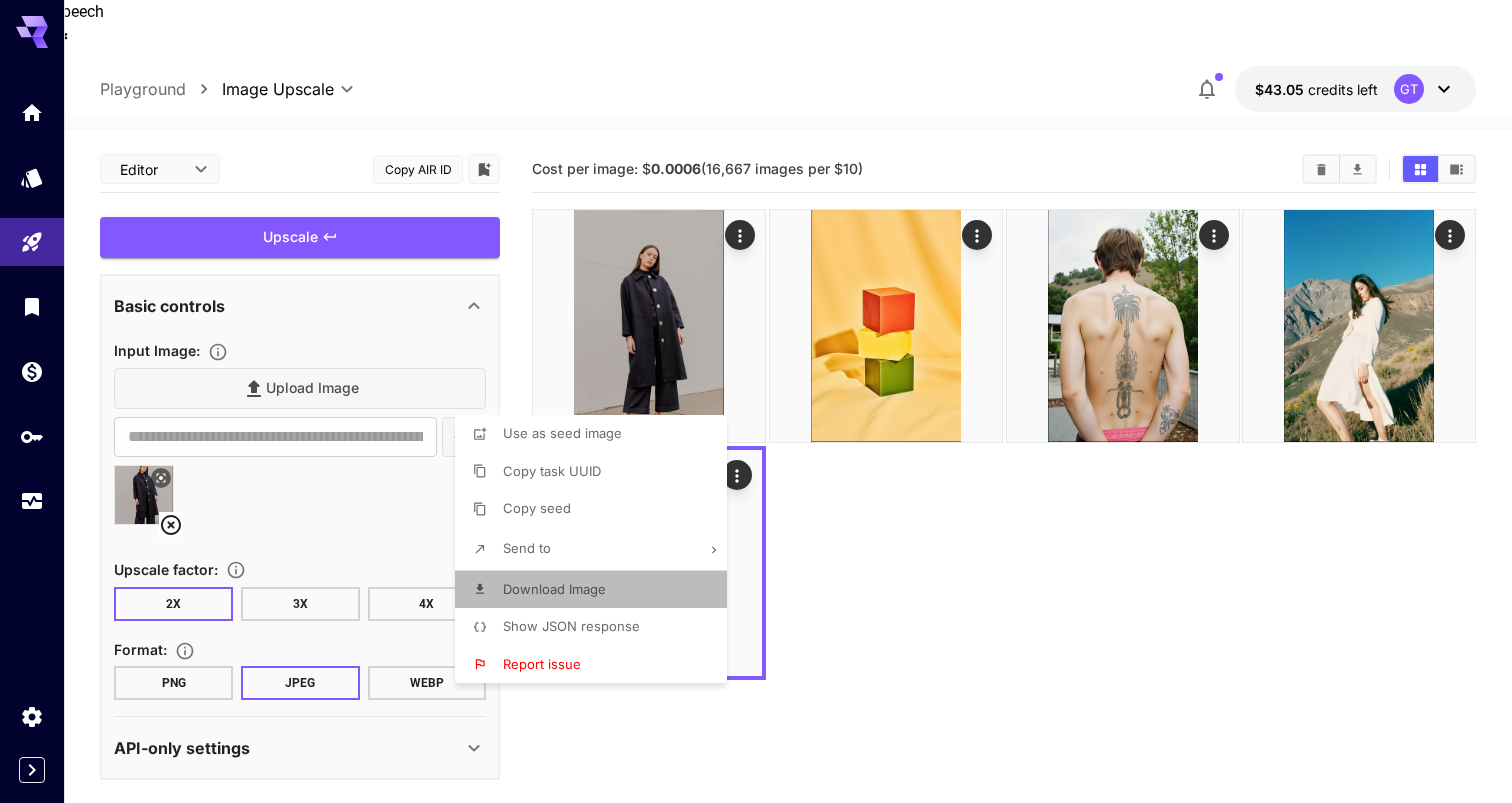 click on "Download Image" at bounding box center (554, 589) 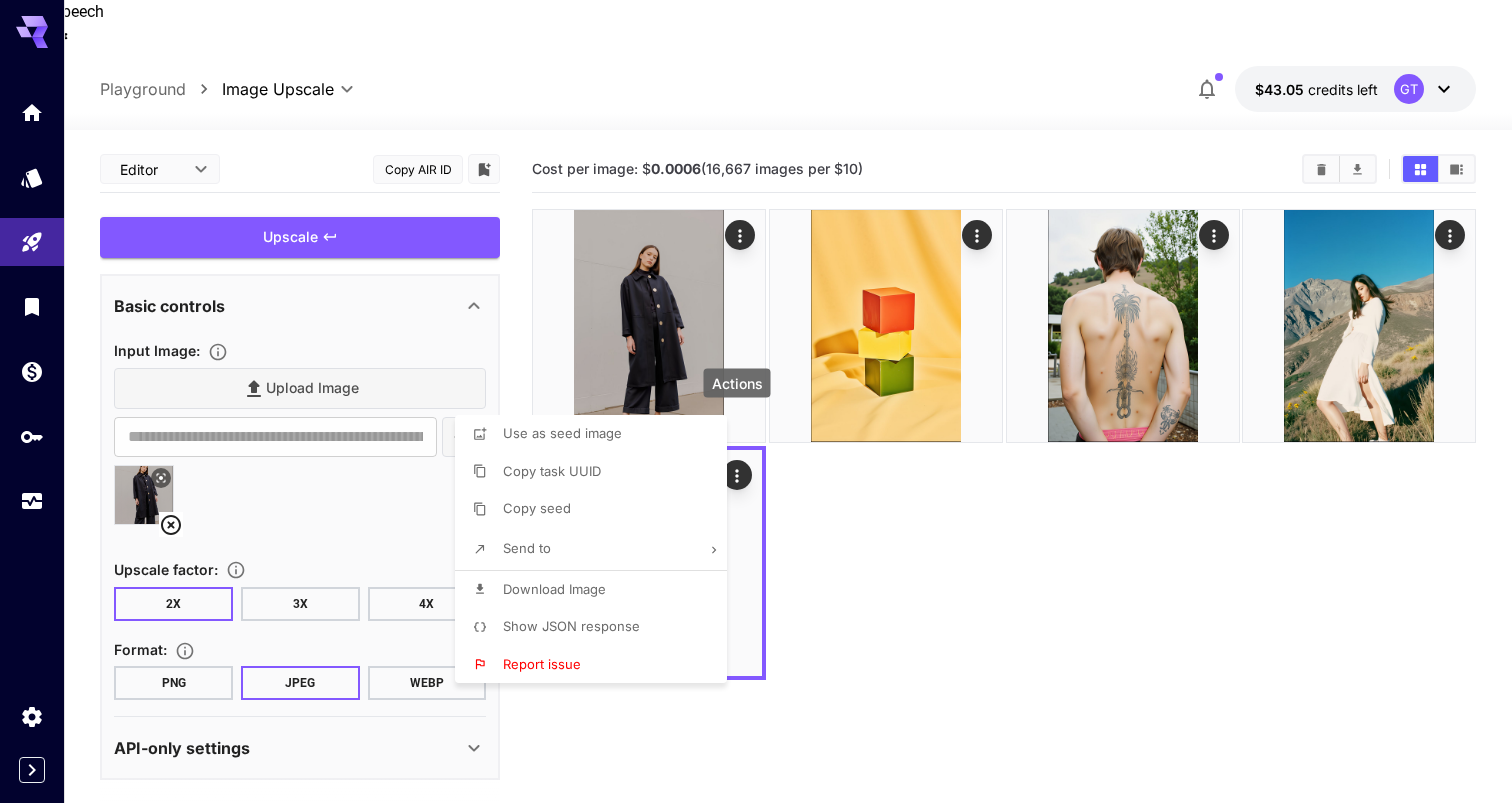click at bounding box center (756, 401) 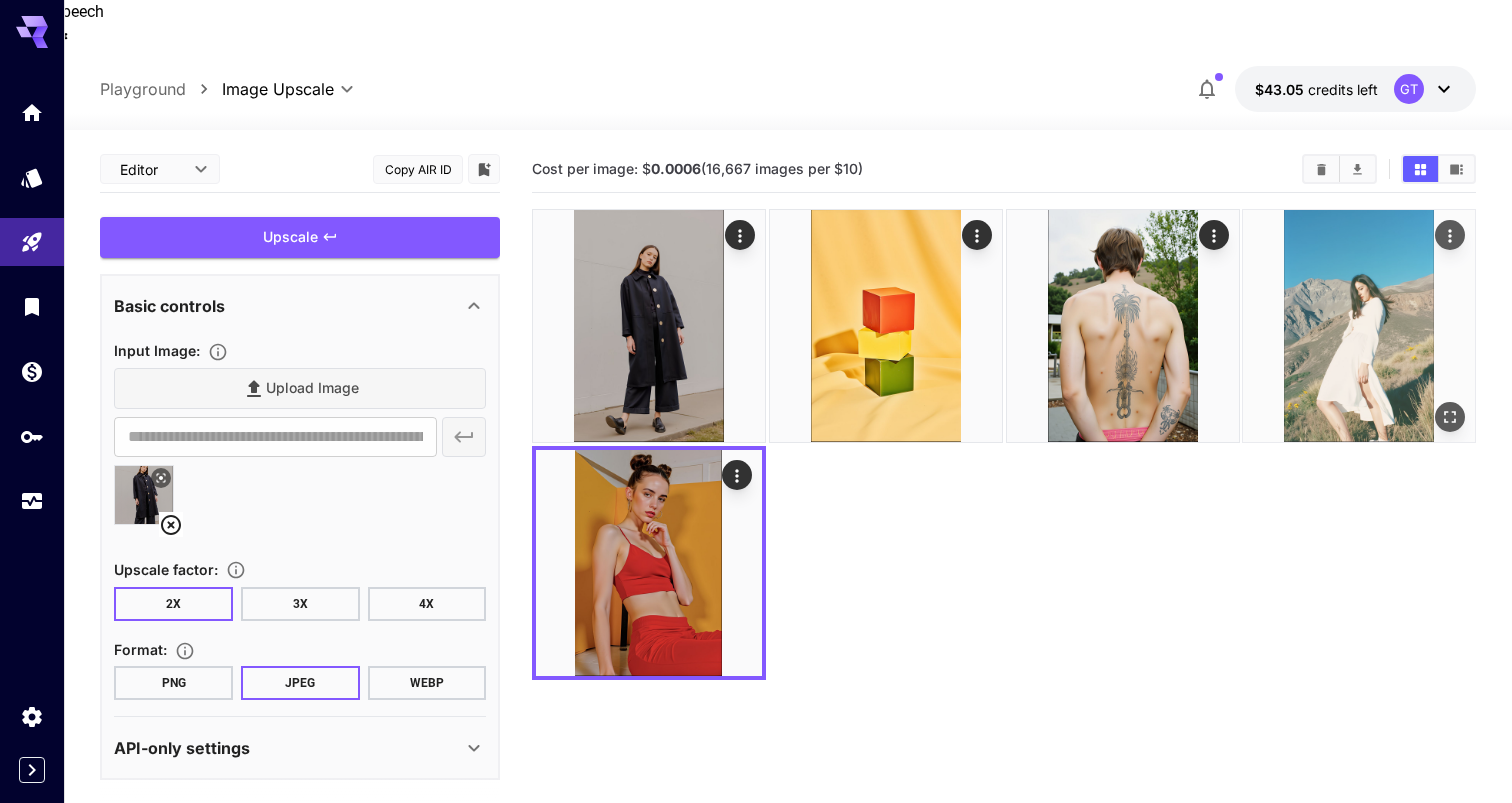 click 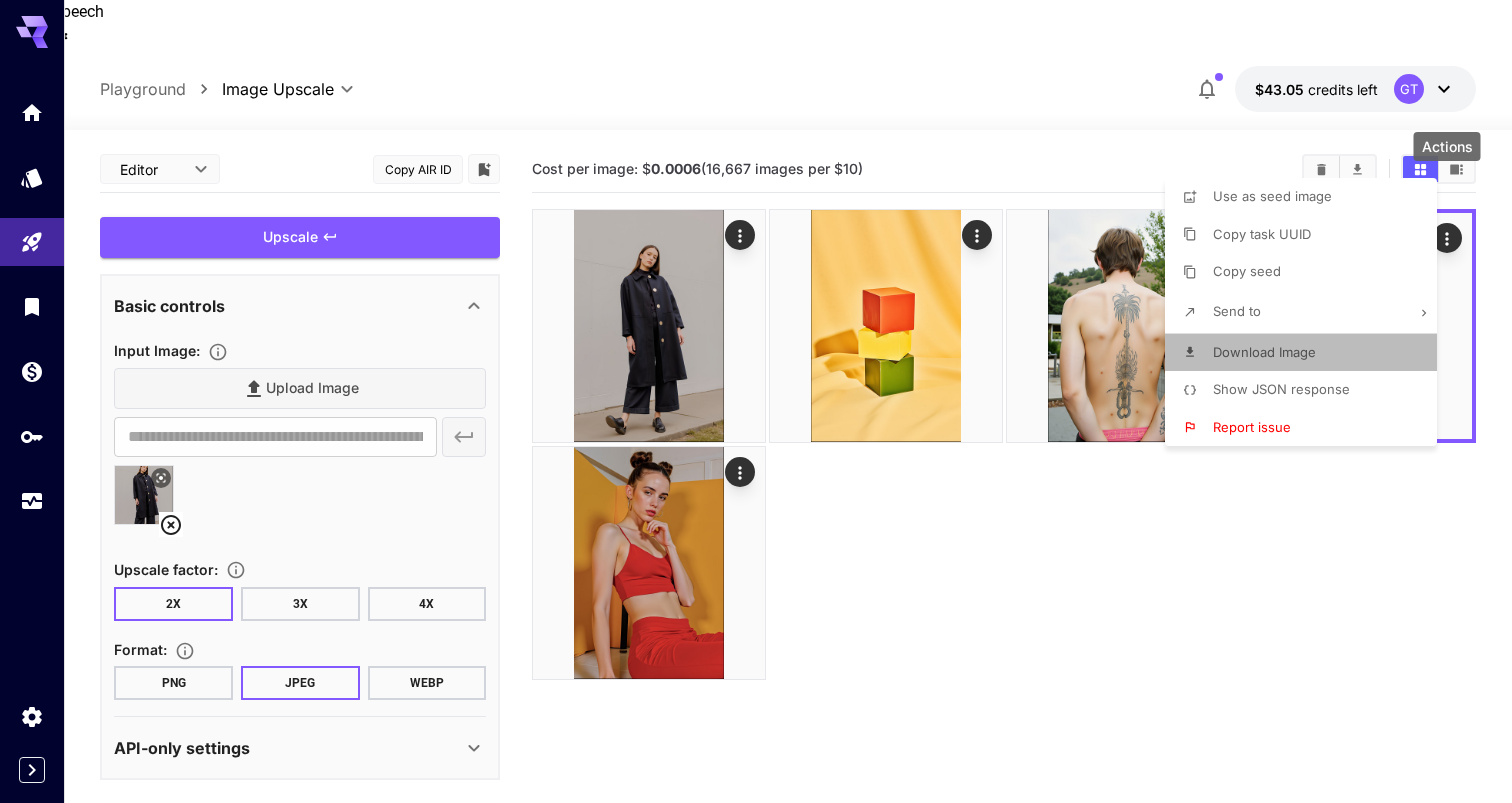 click on "Download Image" at bounding box center (1307, 353) 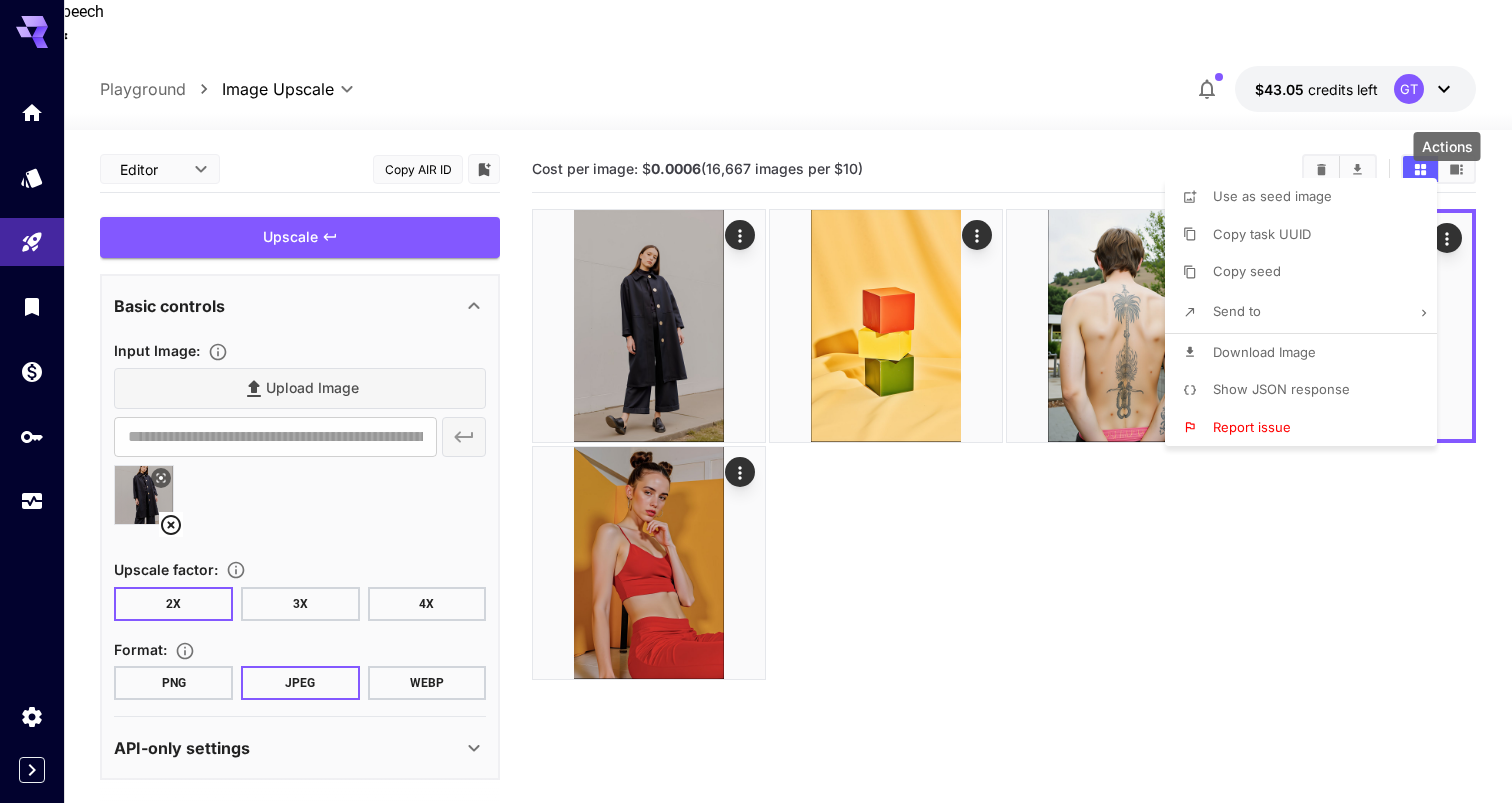 click at bounding box center (756, 401) 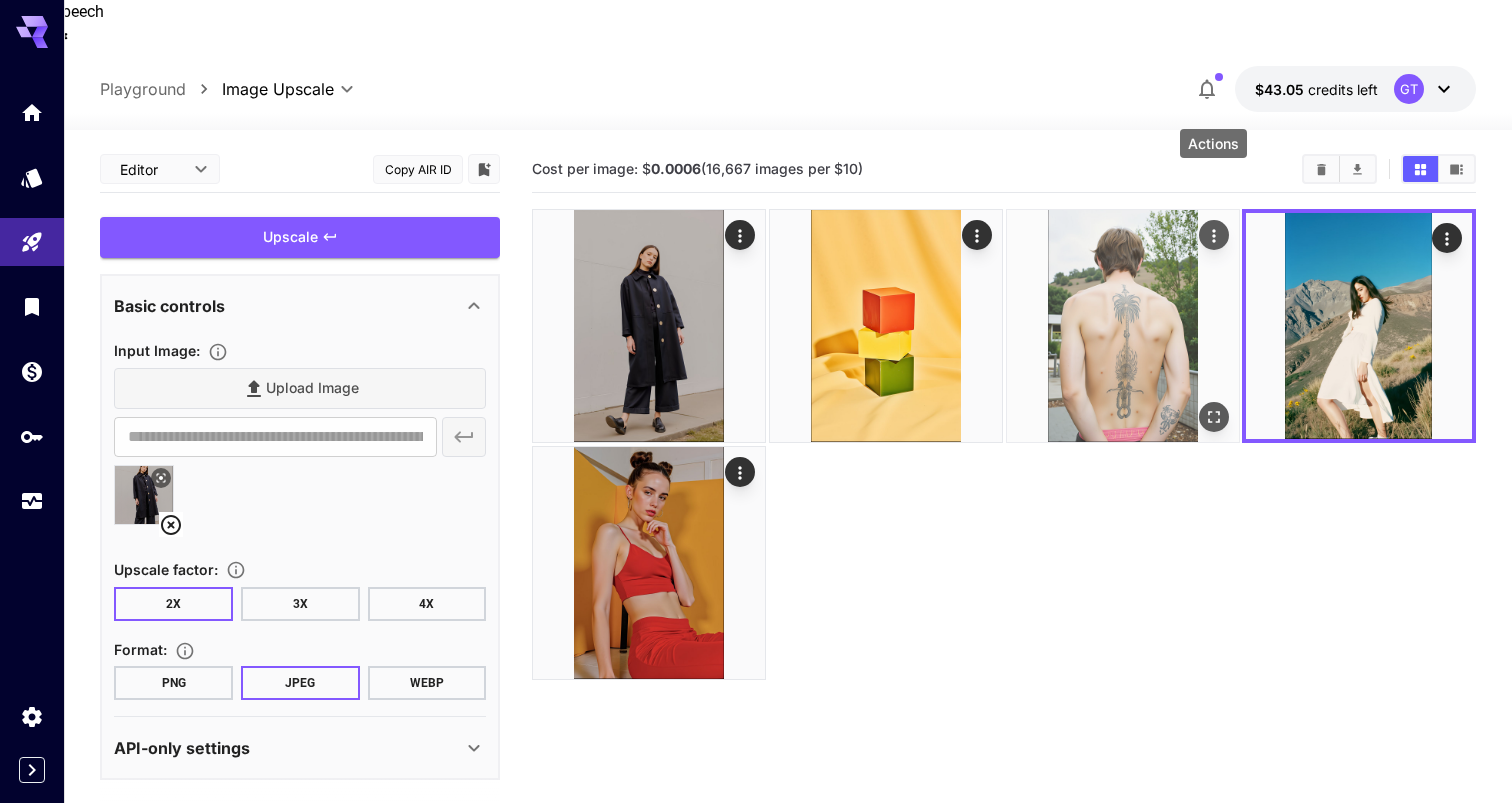 click 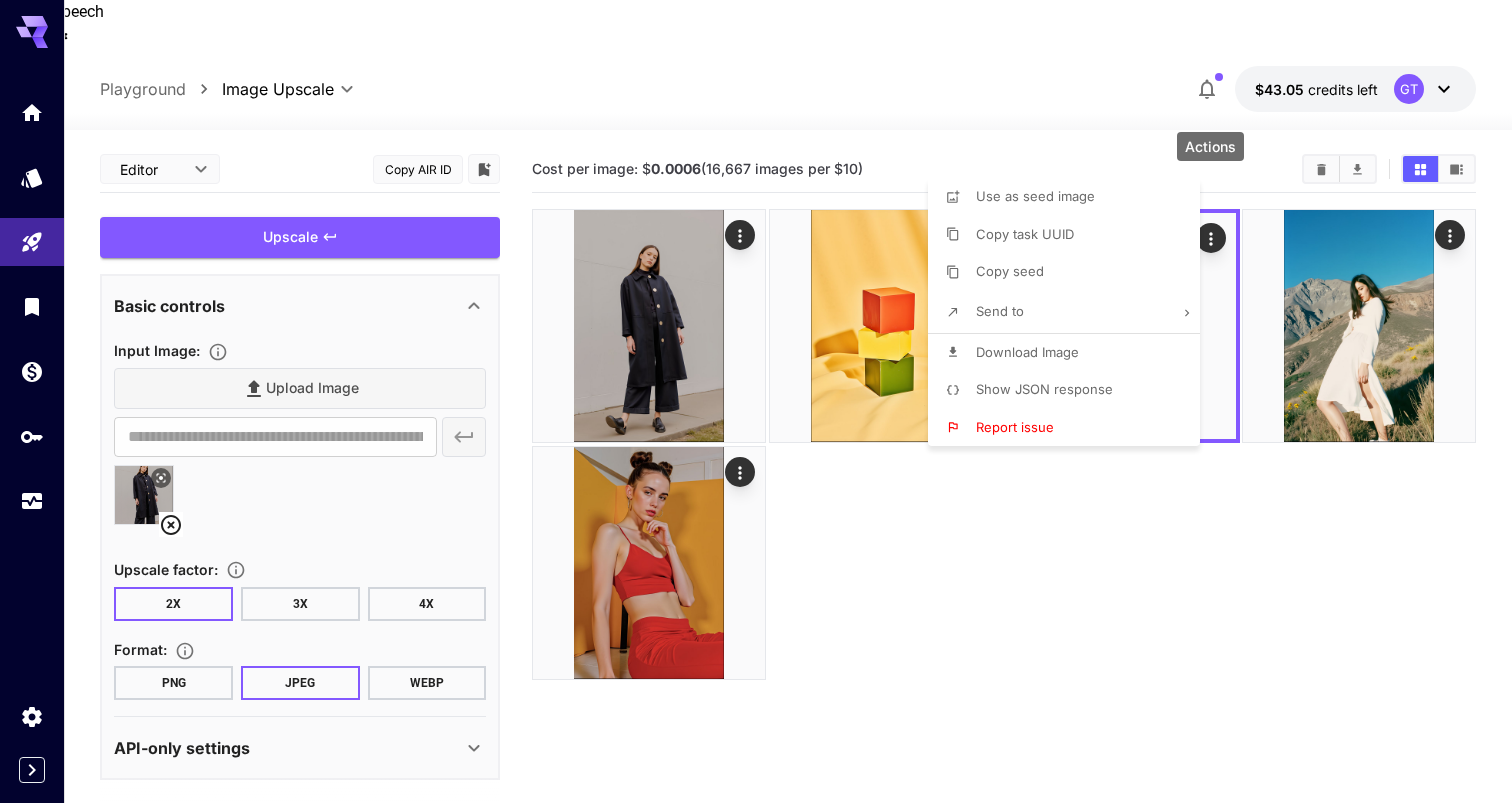click on "Download Image" at bounding box center [1070, 353] 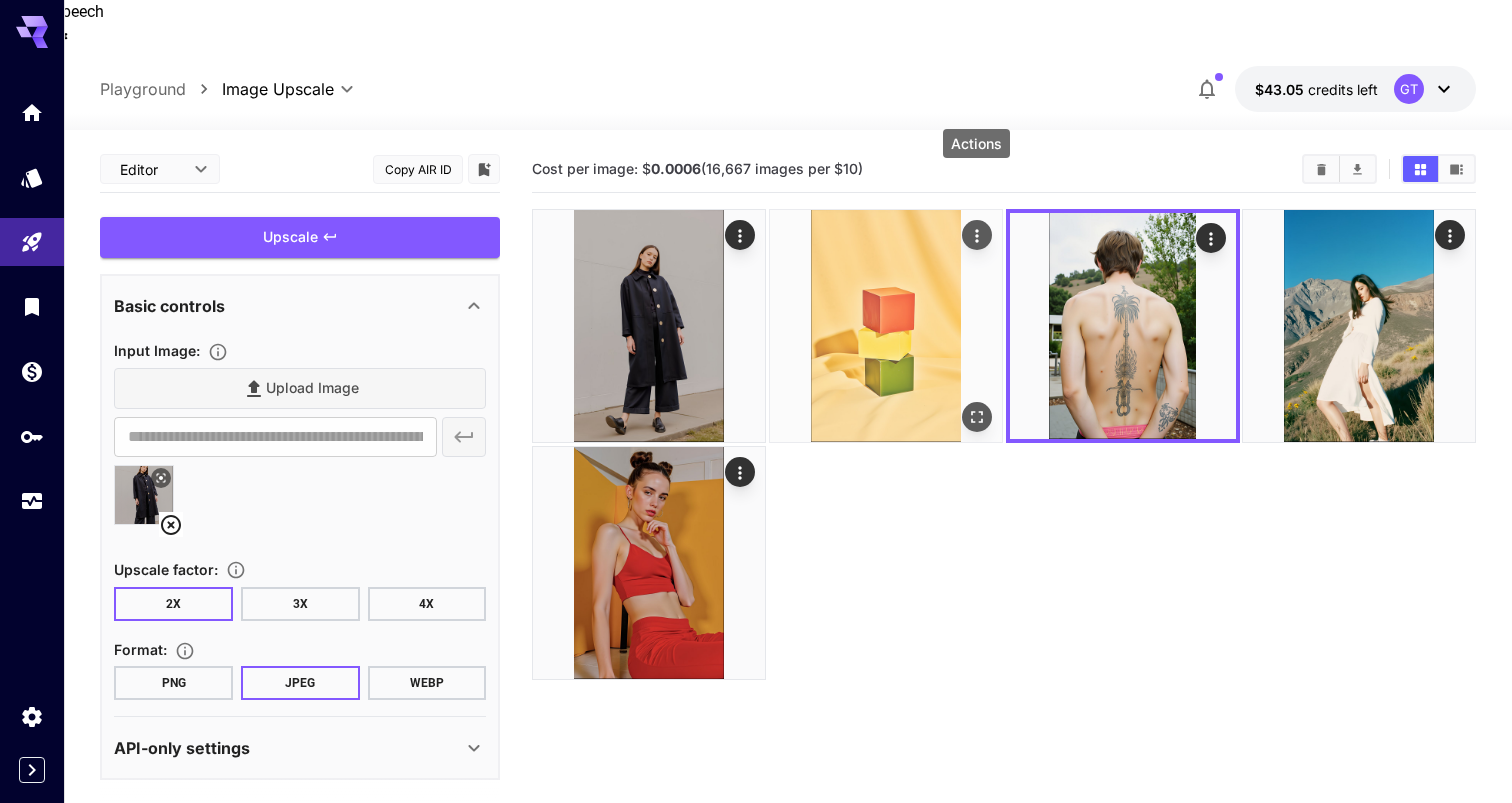 click 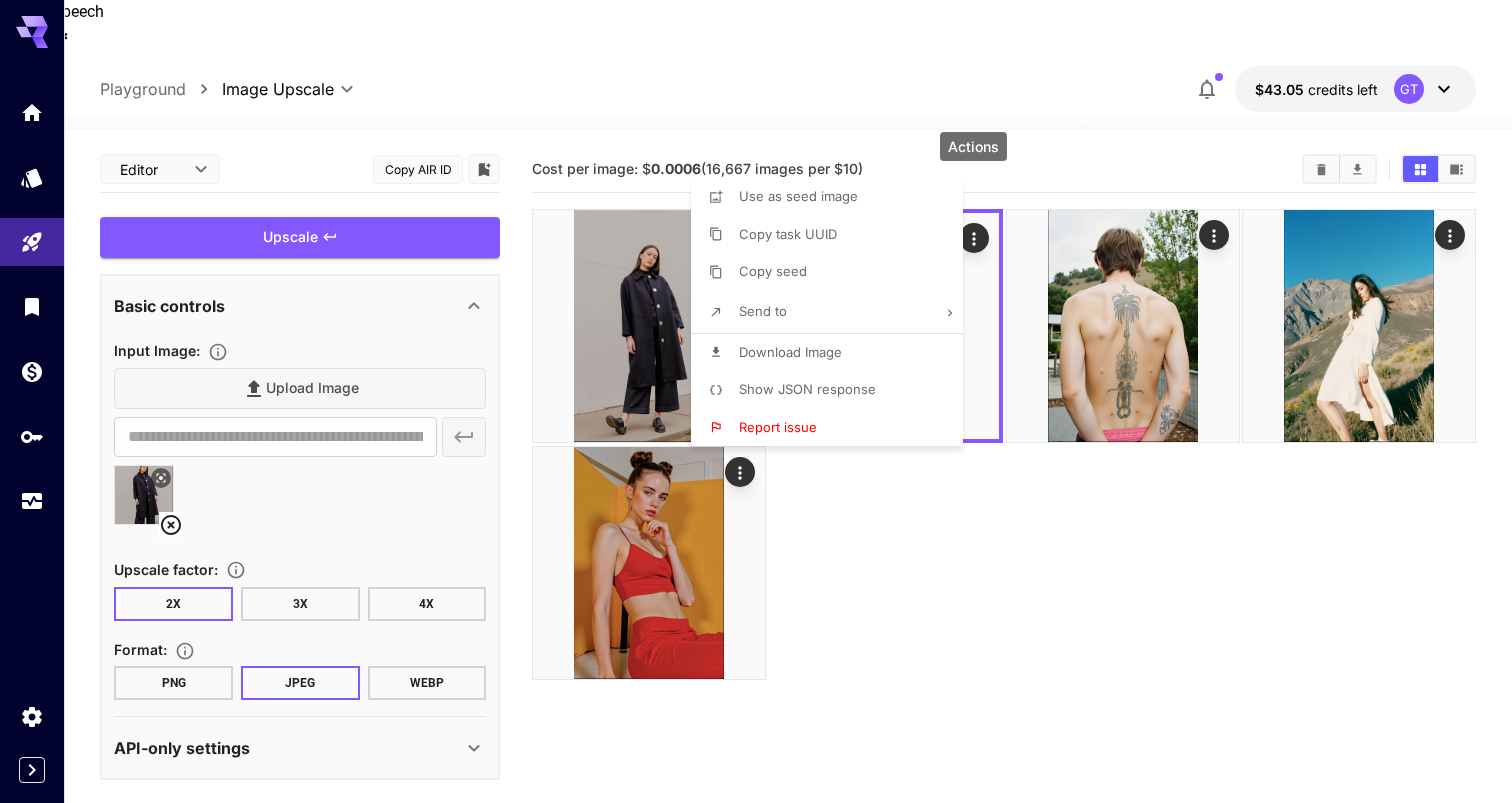 click on "Download Image" at bounding box center [833, 353] 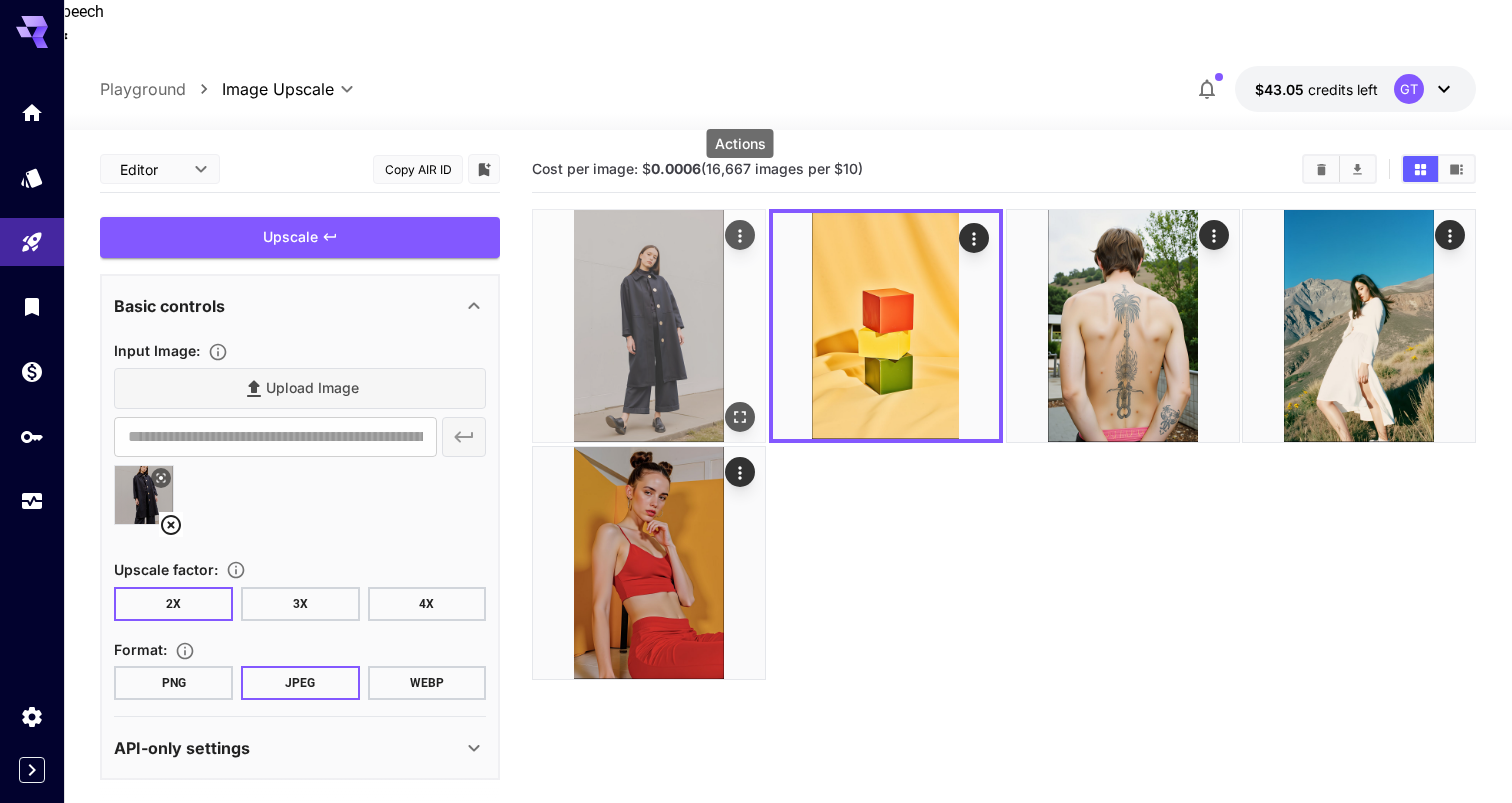 click 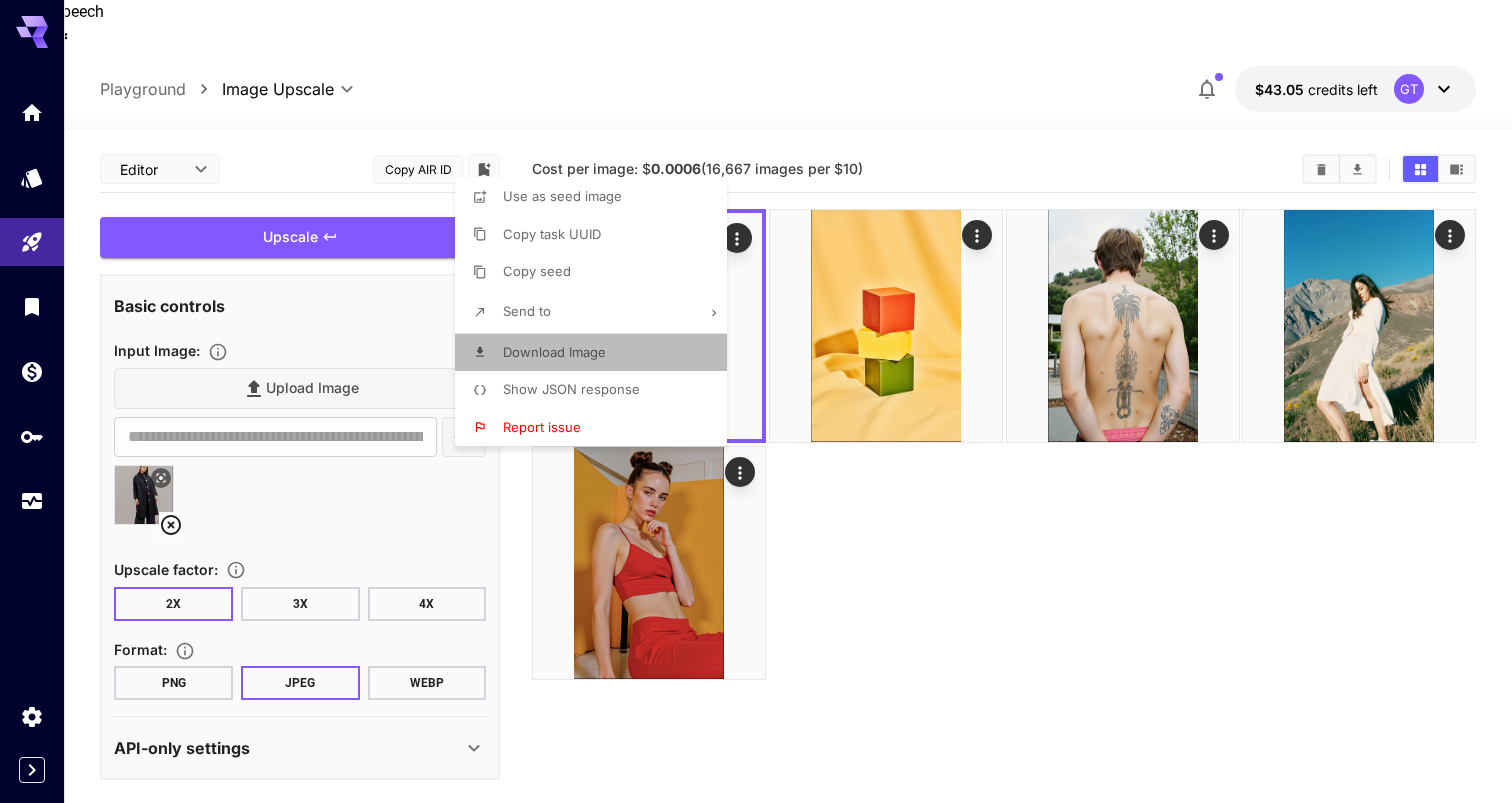 click on "Download Image" at bounding box center [597, 353] 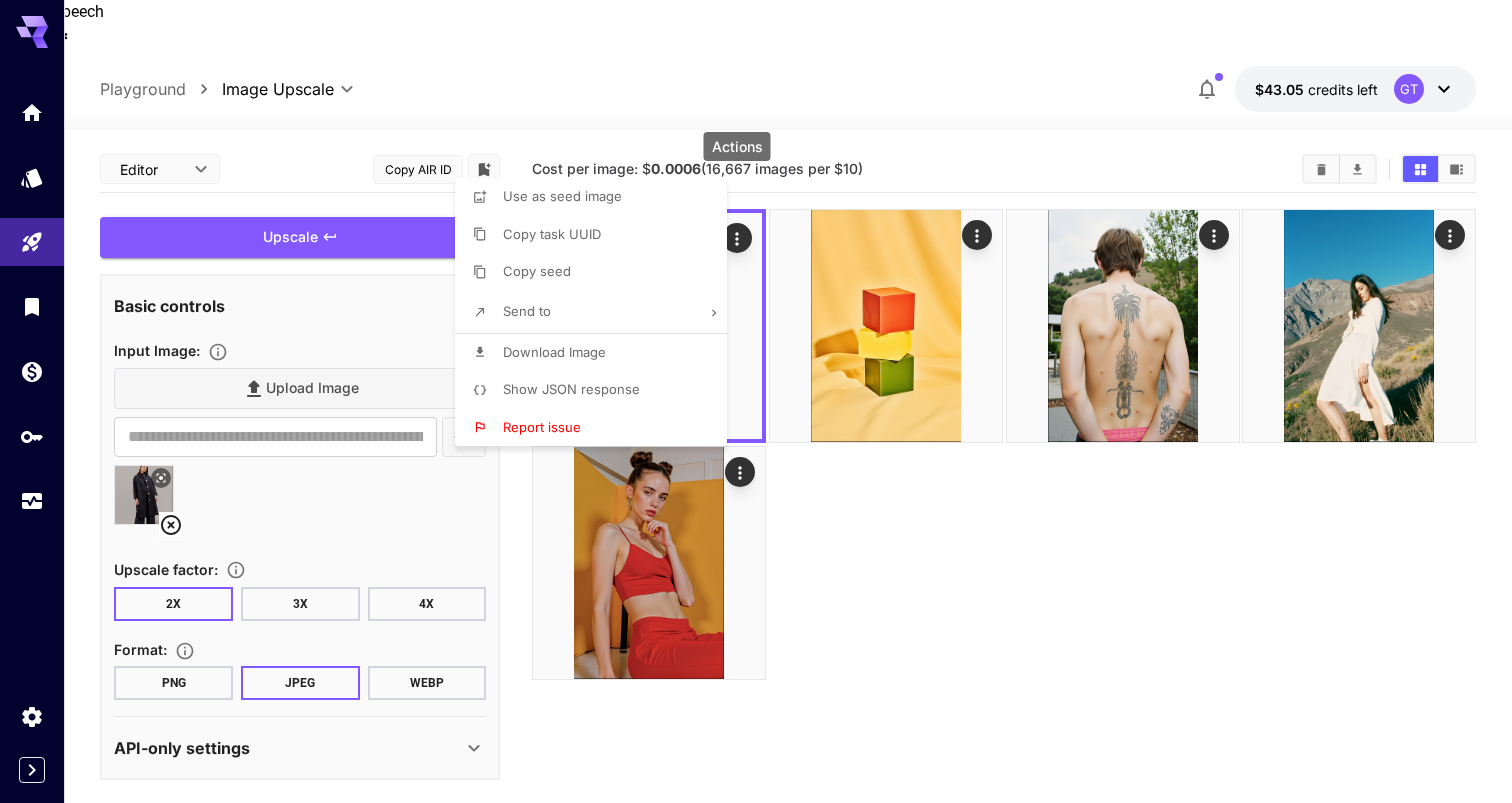 click at bounding box center (756, 401) 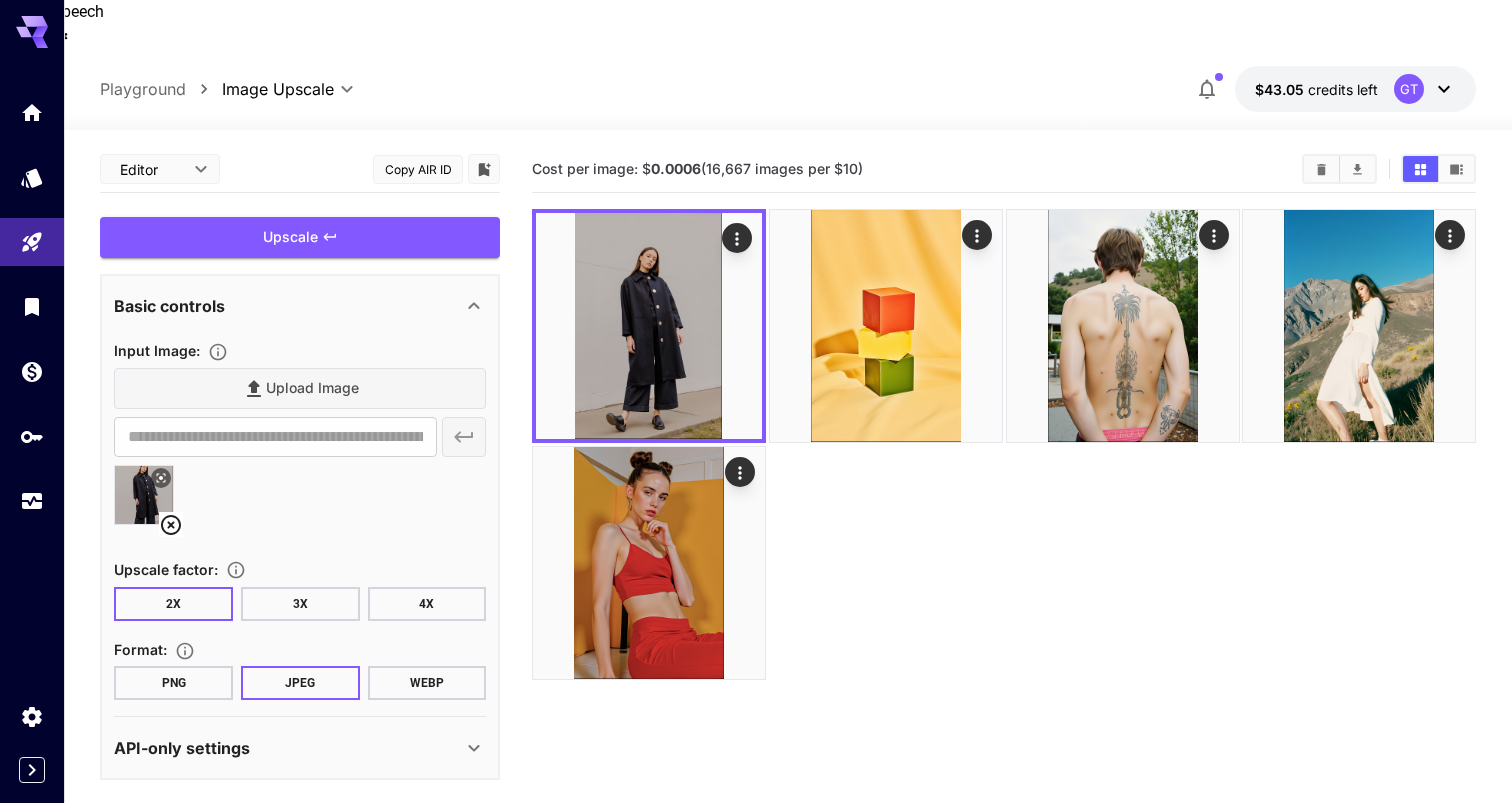 click at bounding box center [1004, 444] 